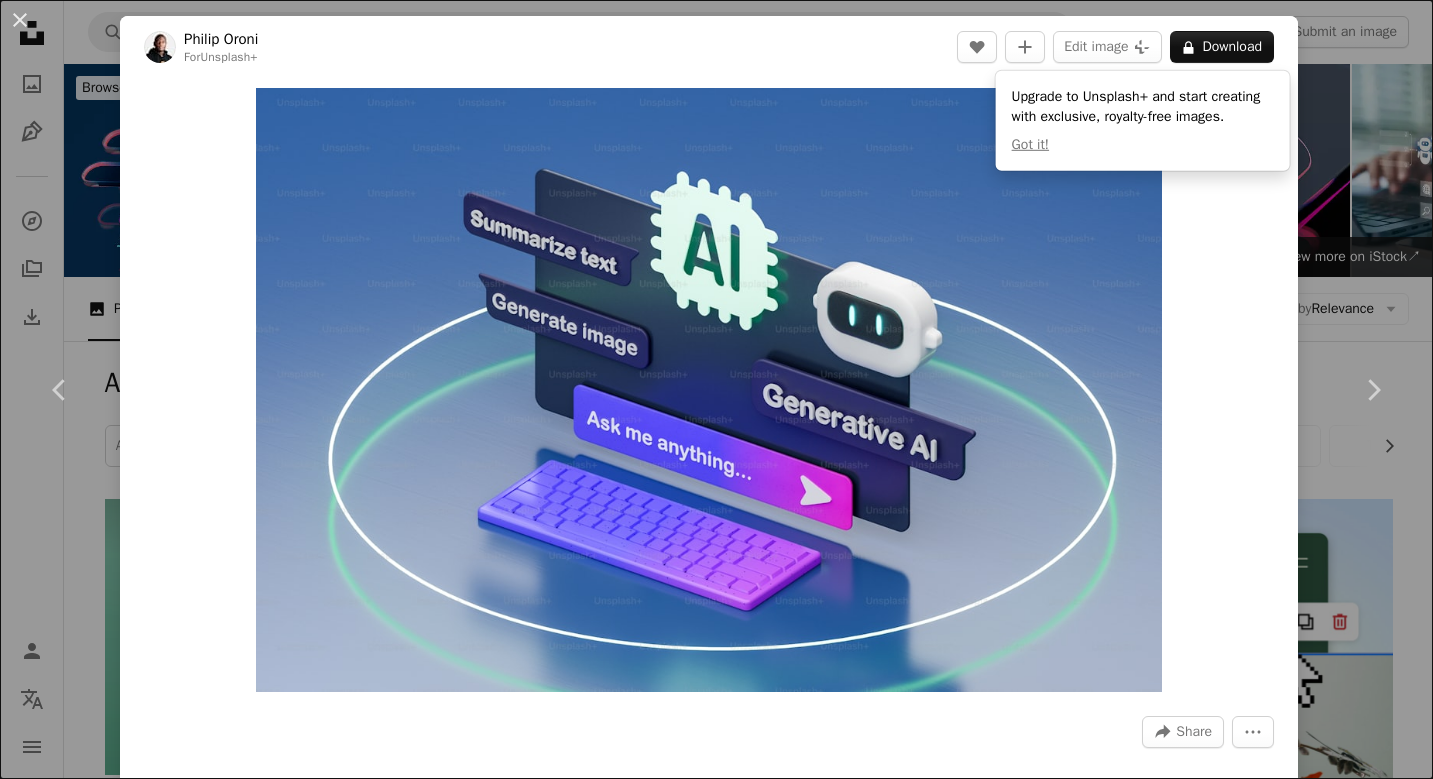 scroll, scrollTop: 3296, scrollLeft: 0, axis: vertical 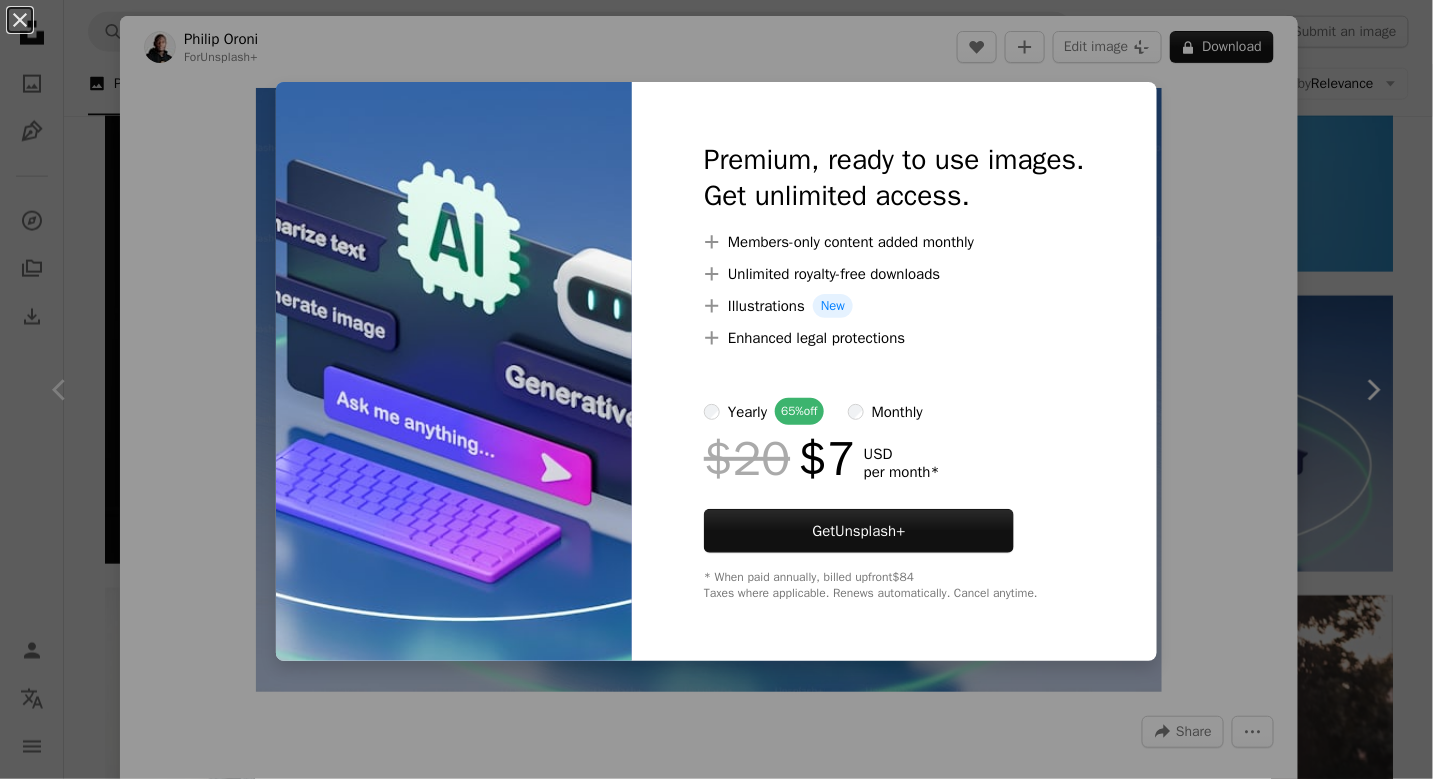 click on "An X shape Premium, ready to use images. Get unlimited access. A plus sign Members-only content added monthly A plus sign Unlimited royalty-free downloads A plus sign Illustrations  New A plus sign Enhanced legal protections yearly 65%  off monthly $20   $7 USD per month * Get  Unsplash+ * When paid annually, billed upfront  $84 Taxes where applicable. Renews automatically. Cancel anytime." at bounding box center [716, 389] 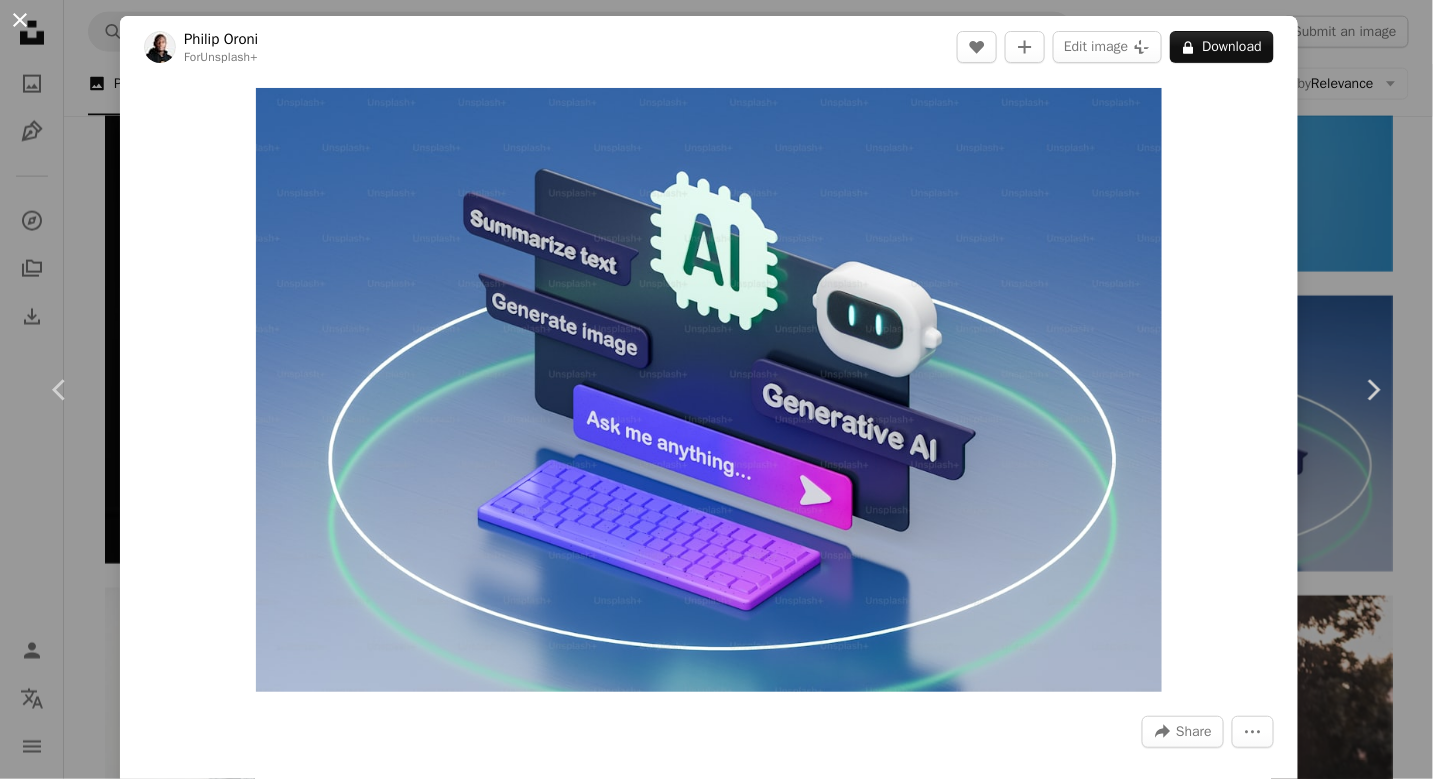 click on "An X shape" at bounding box center [20, 20] 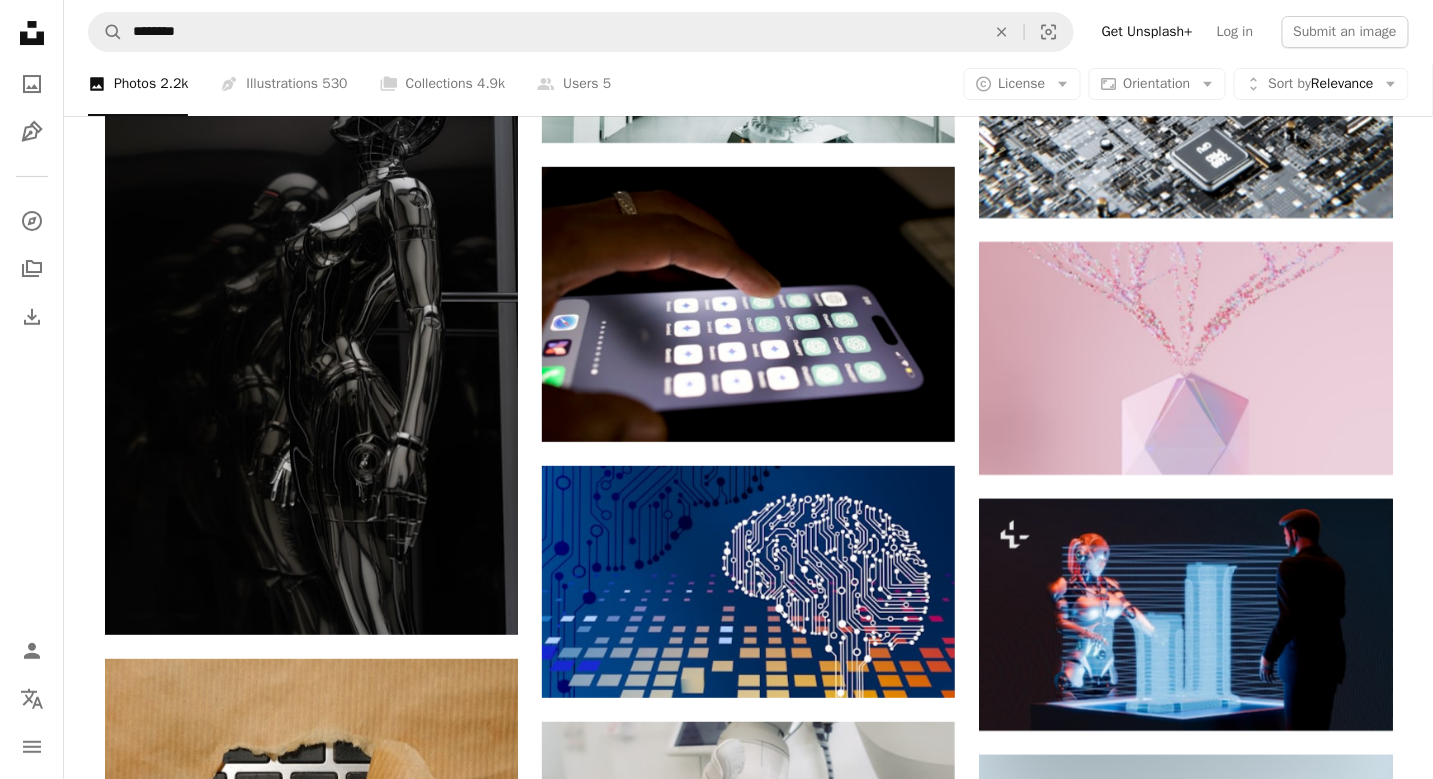 scroll, scrollTop: 2280, scrollLeft: 0, axis: vertical 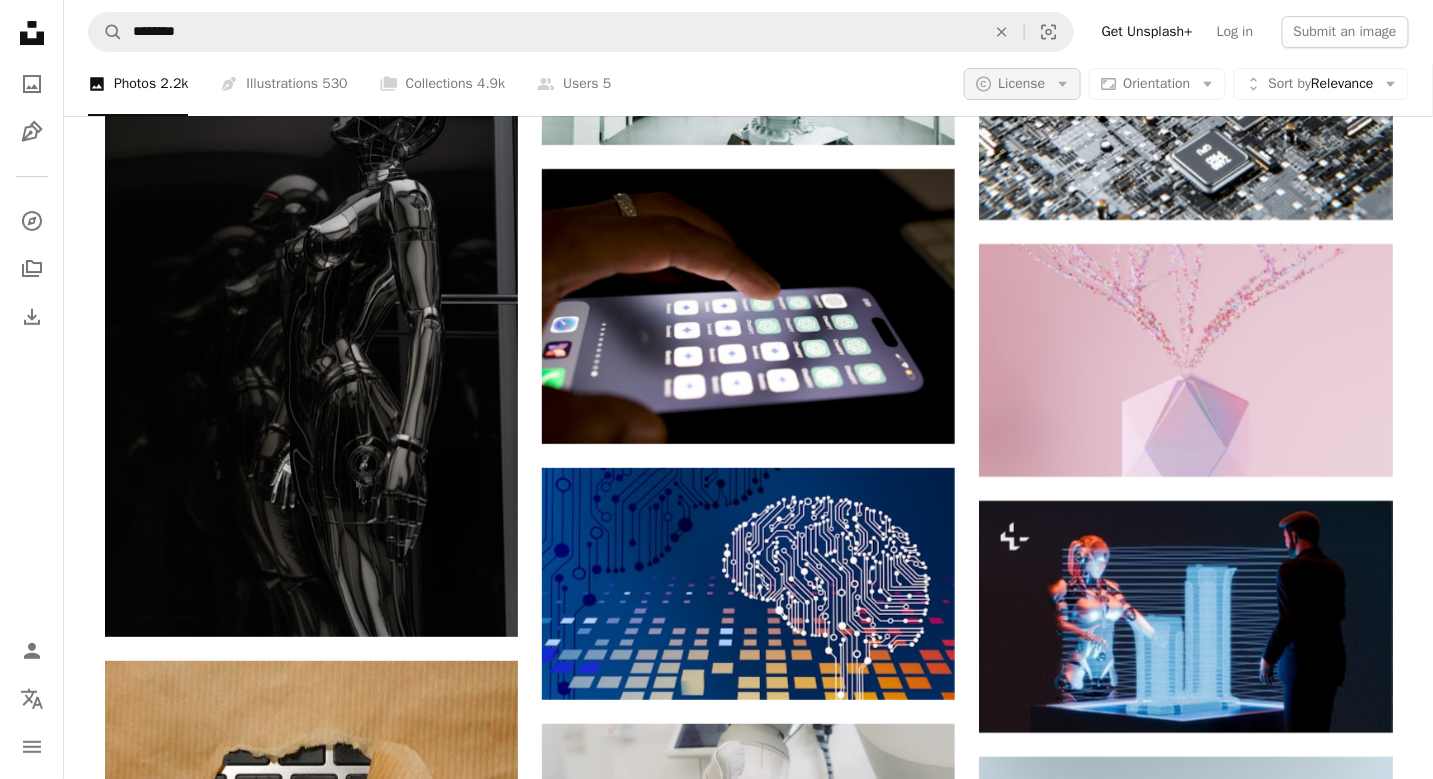 click on "License" at bounding box center [1022, 83] 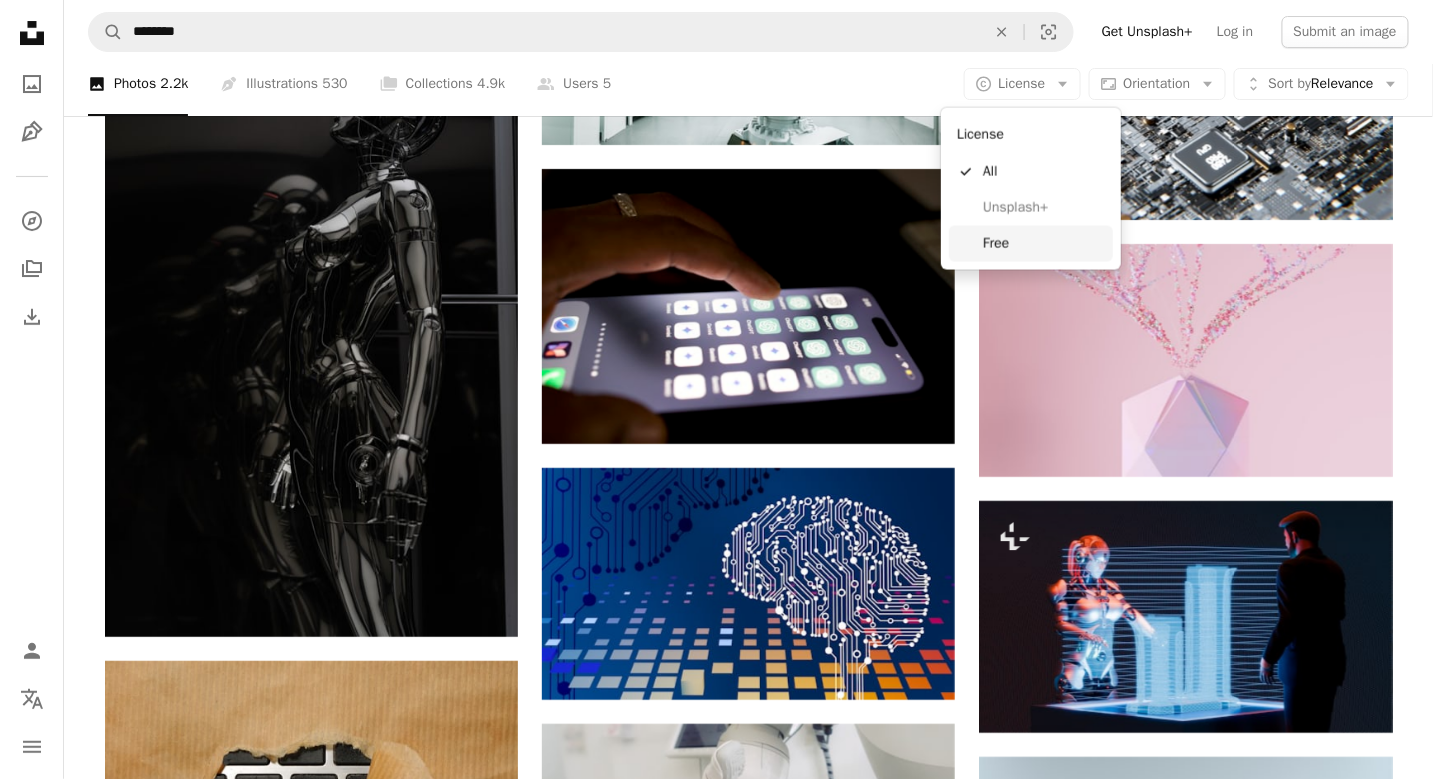 click on "Free" at bounding box center [1031, 244] 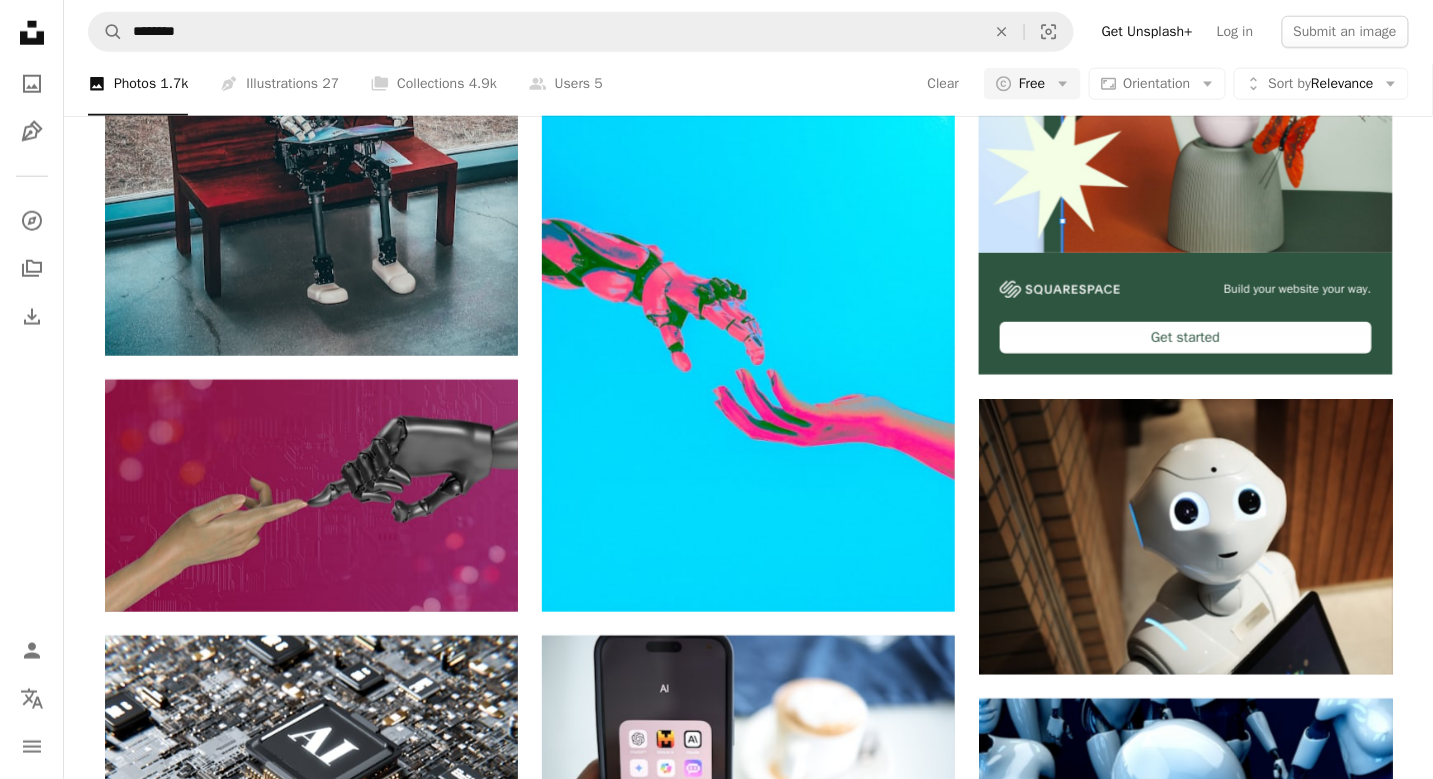 scroll, scrollTop: 0, scrollLeft: 0, axis: both 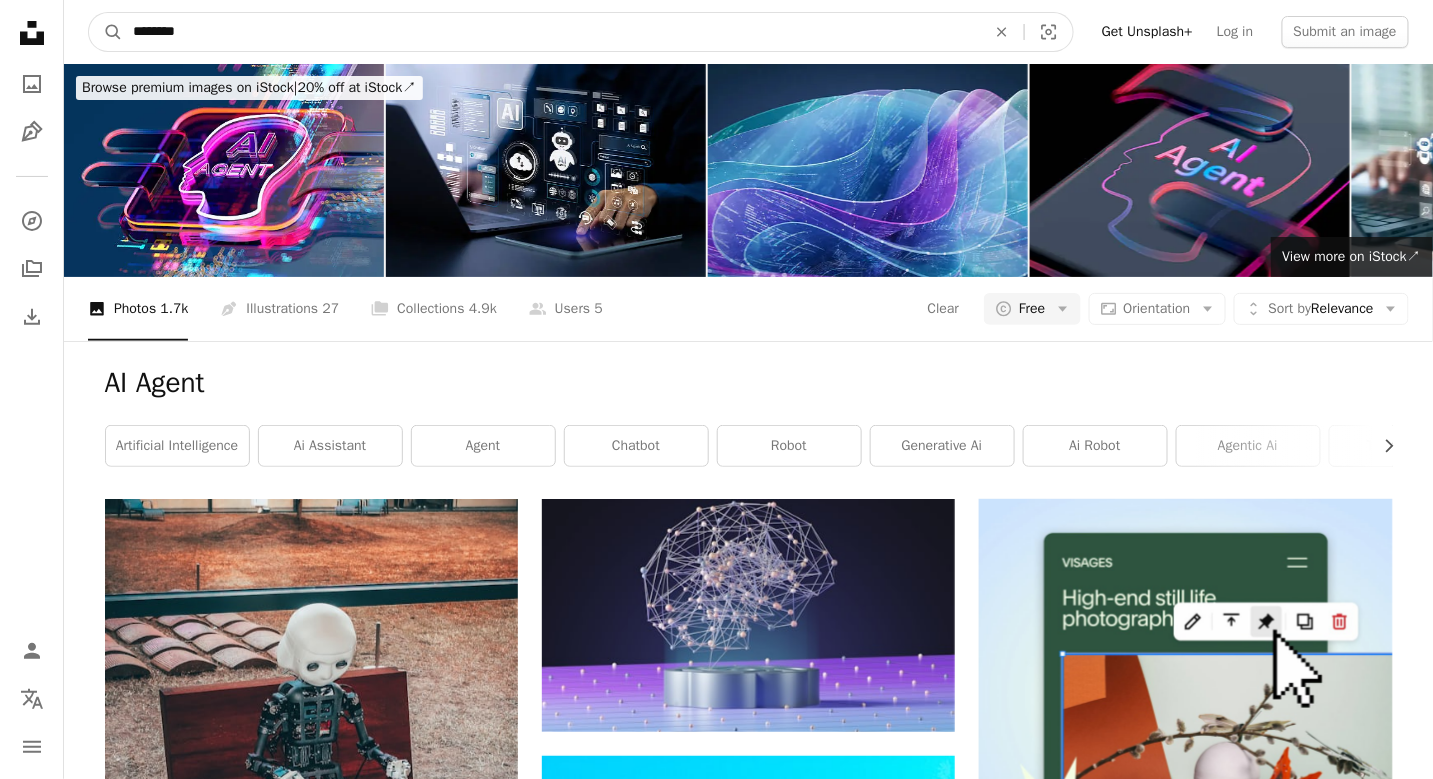 click on "********" at bounding box center [551, 32] 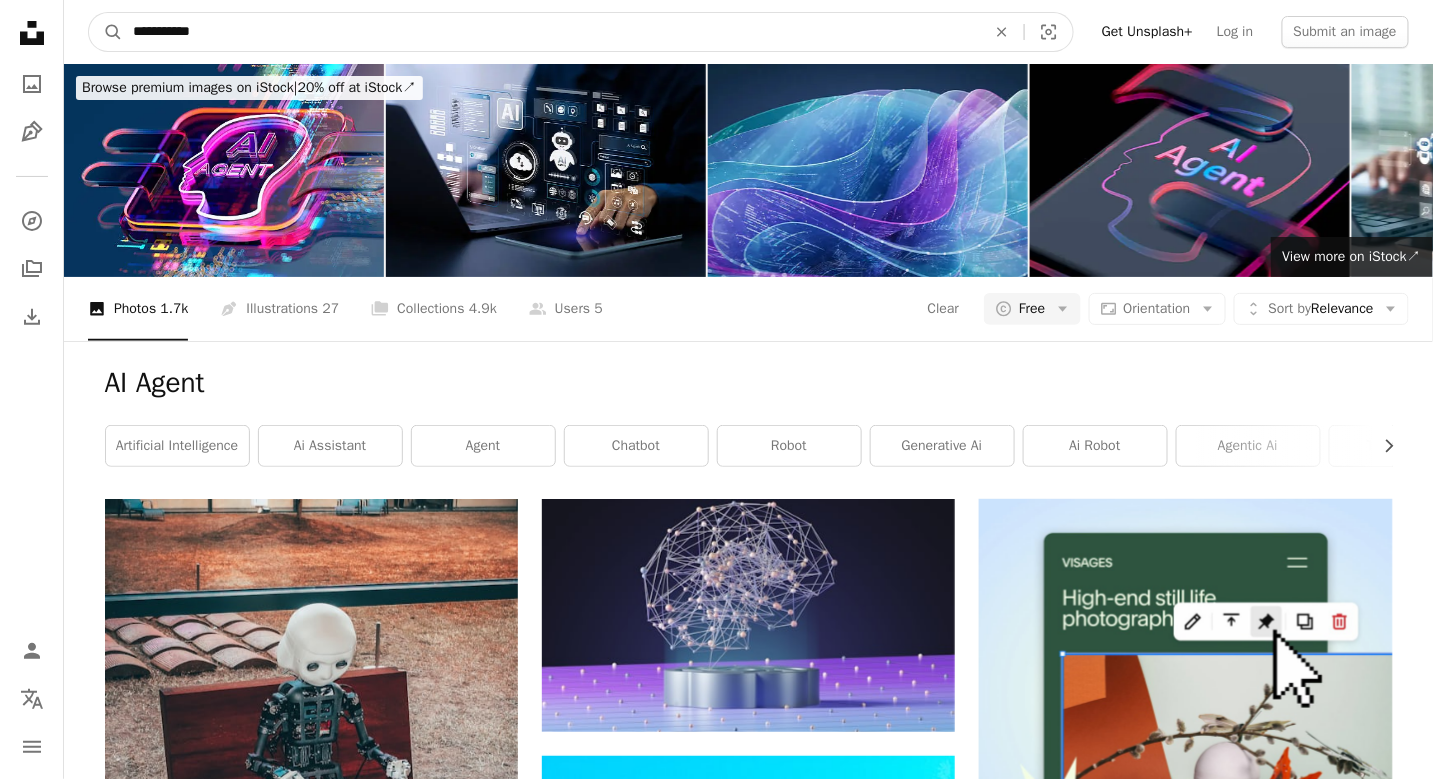 type on "**********" 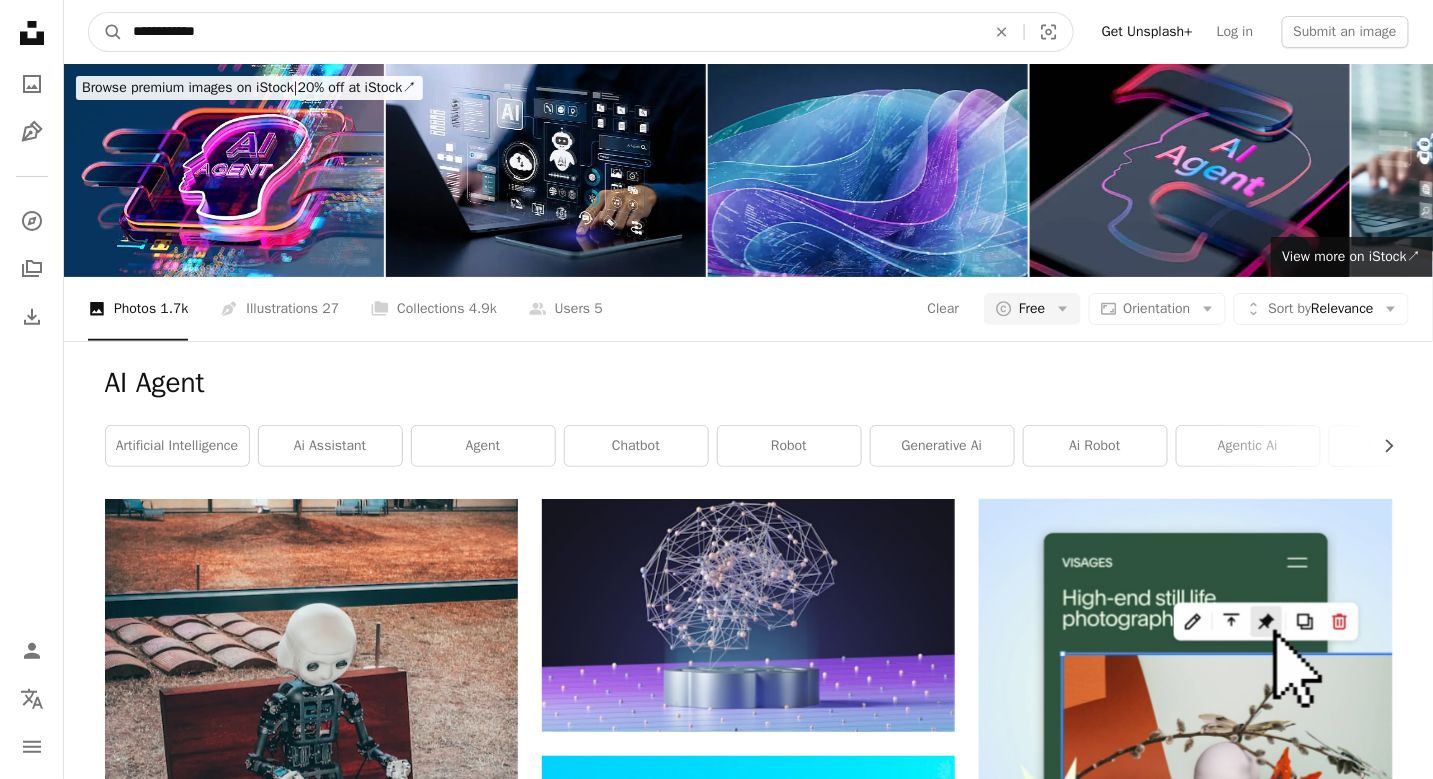 click on "A magnifying glass" at bounding box center [106, 32] 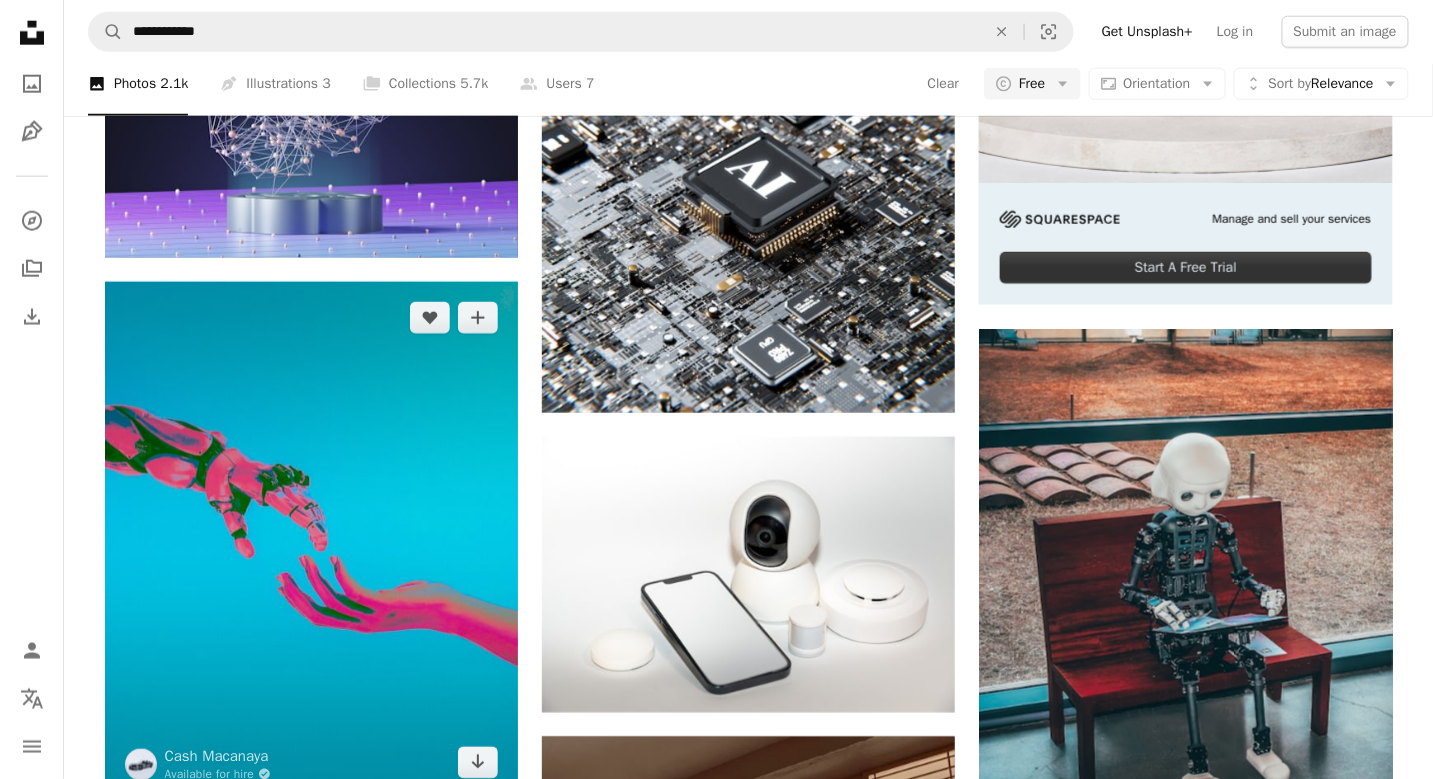scroll, scrollTop: 1020, scrollLeft: 0, axis: vertical 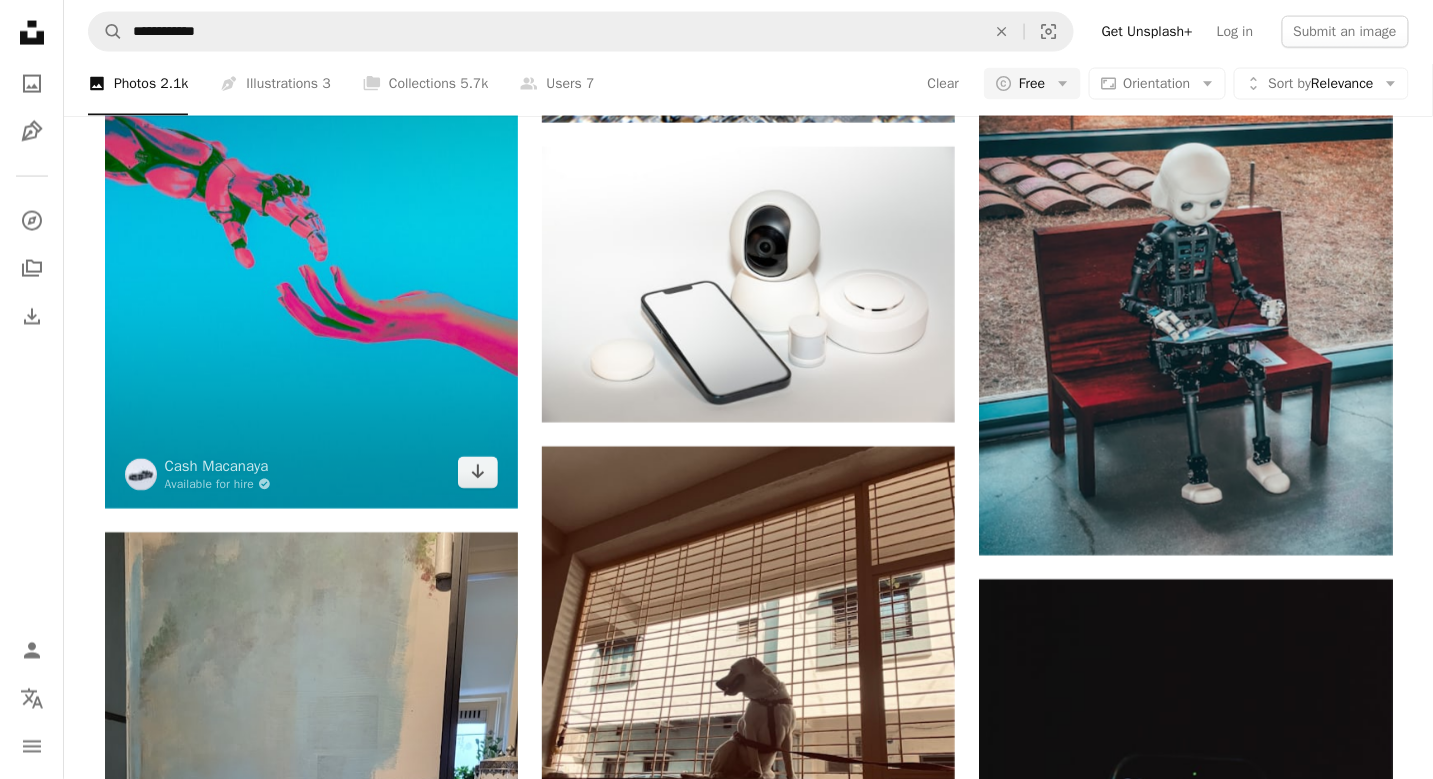 click at bounding box center (311, 250) 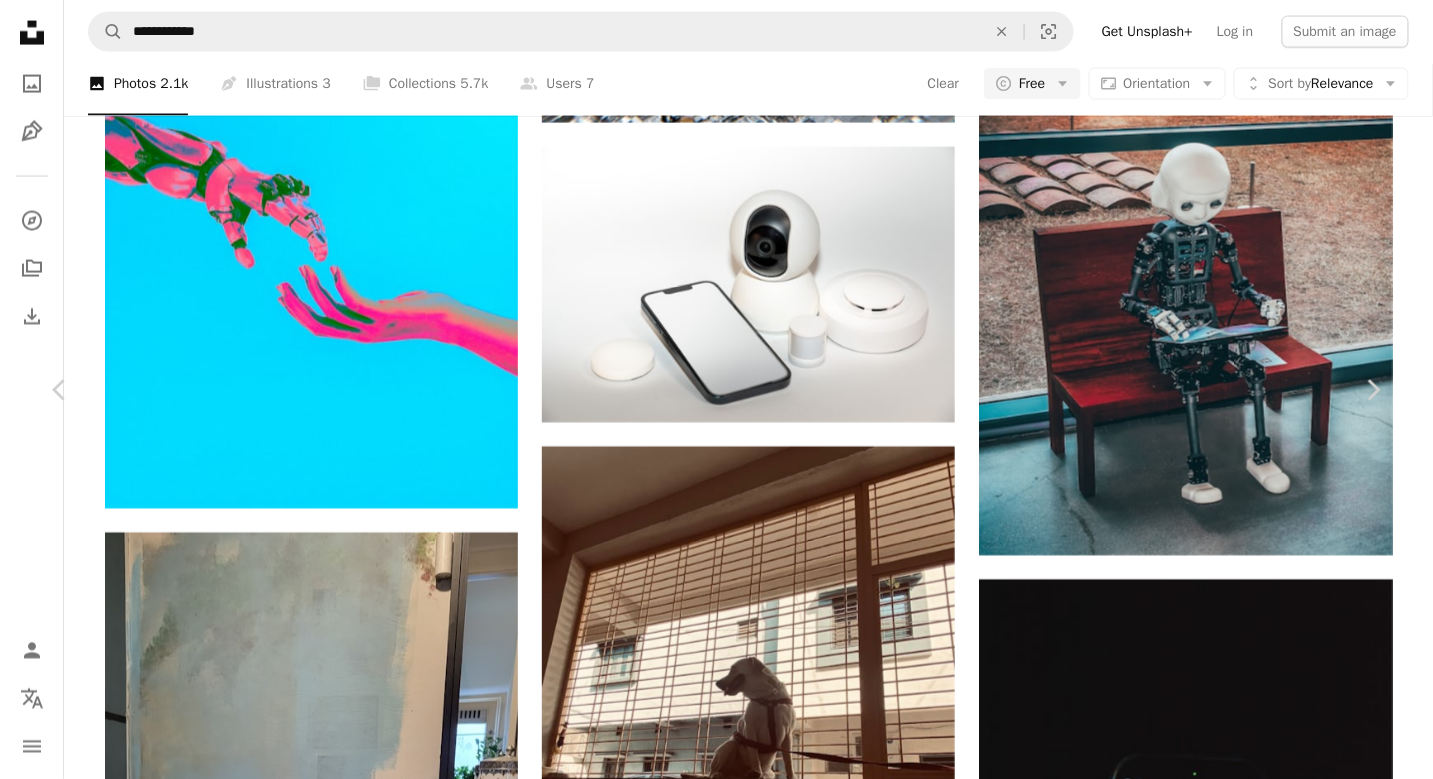 click on "Chevron down" 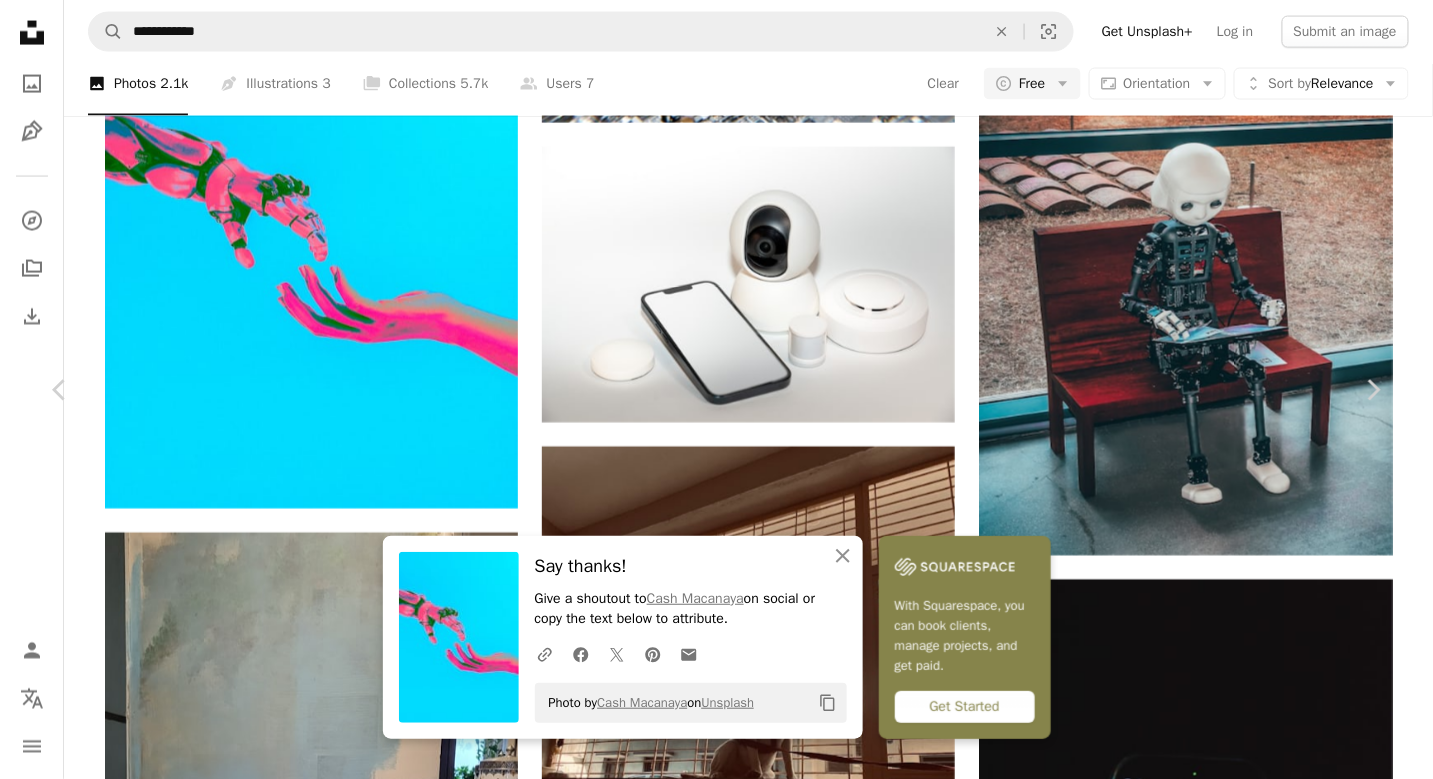 click on "Say thanks! Give a shoutout to  [FIRST] [LAST]  on social or copy the text below to attribute. Photo by  [FIRST] [LAST]  on  Unsplash
Copy content Published on  [MONTH] [DAY], [YEAR]" at bounding box center (716, 4256) 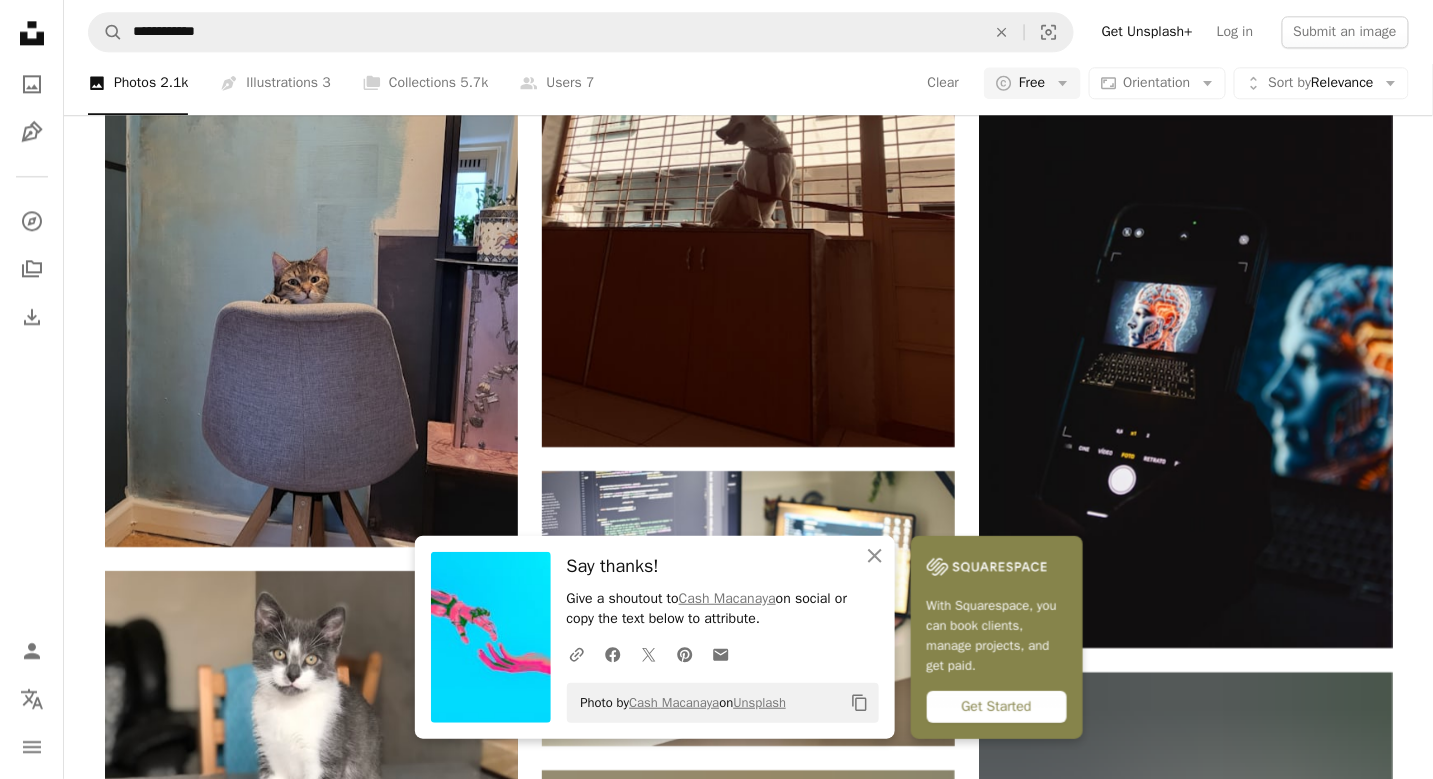 scroll, scrollTop: 1576, scrollLeft: 0, axis: vertical 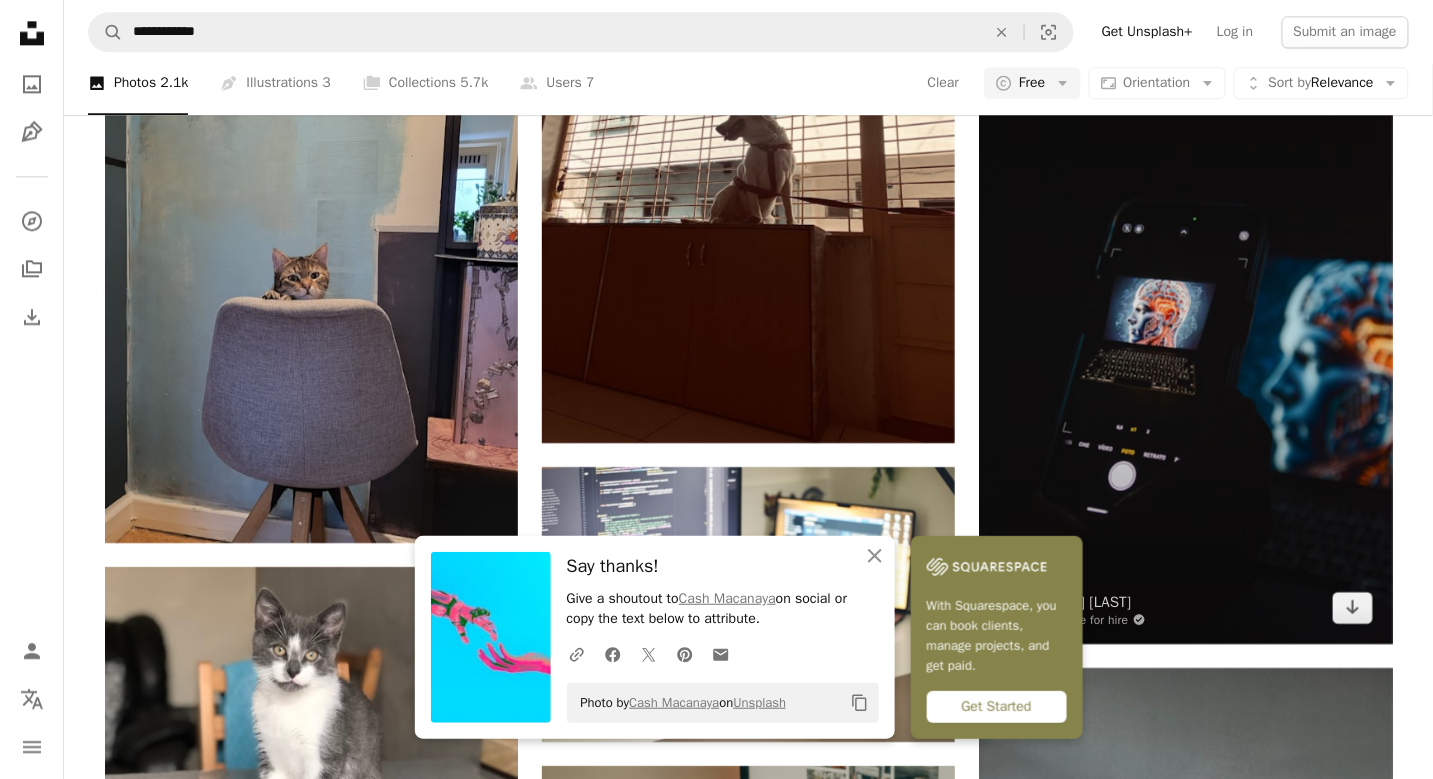 click at bounding box center [1185, 334] 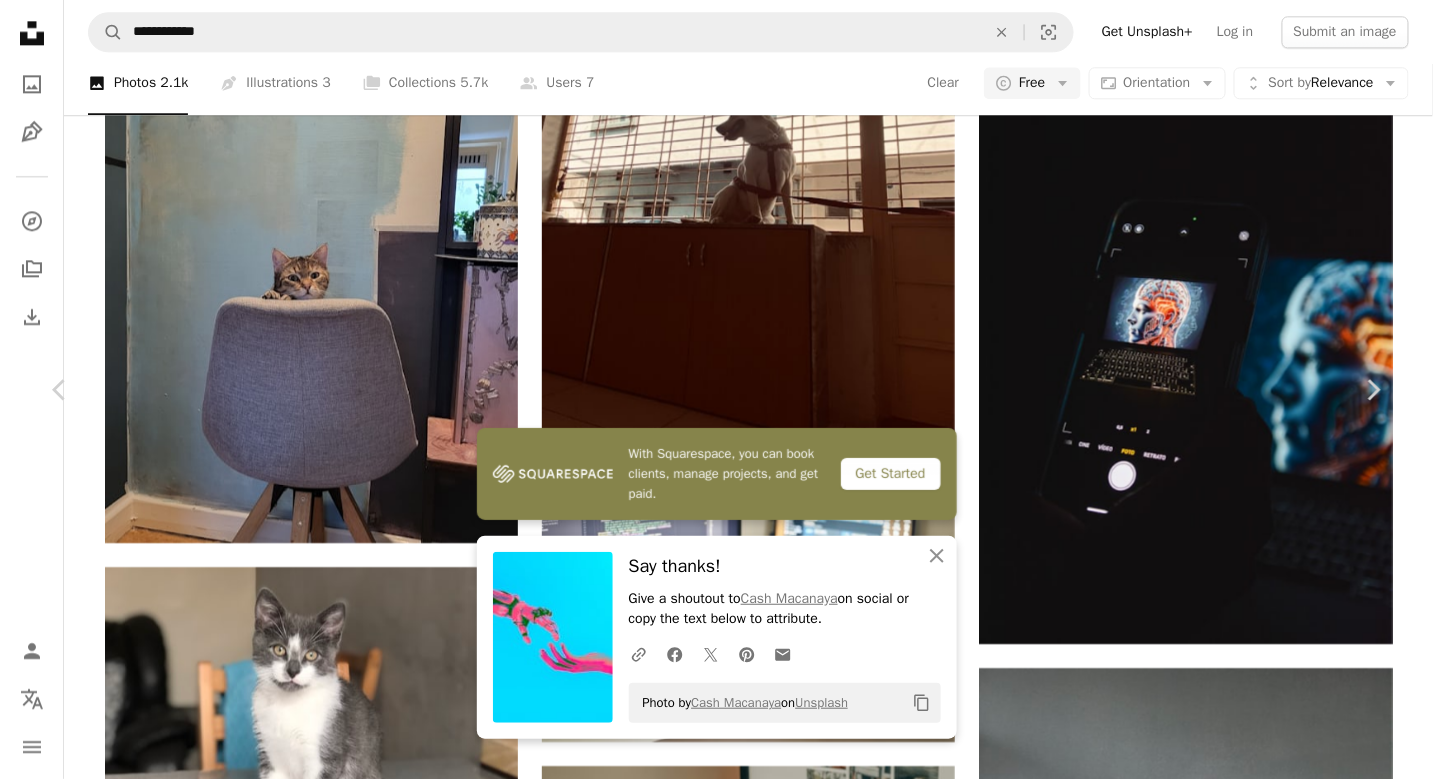 click on "Chevron down" 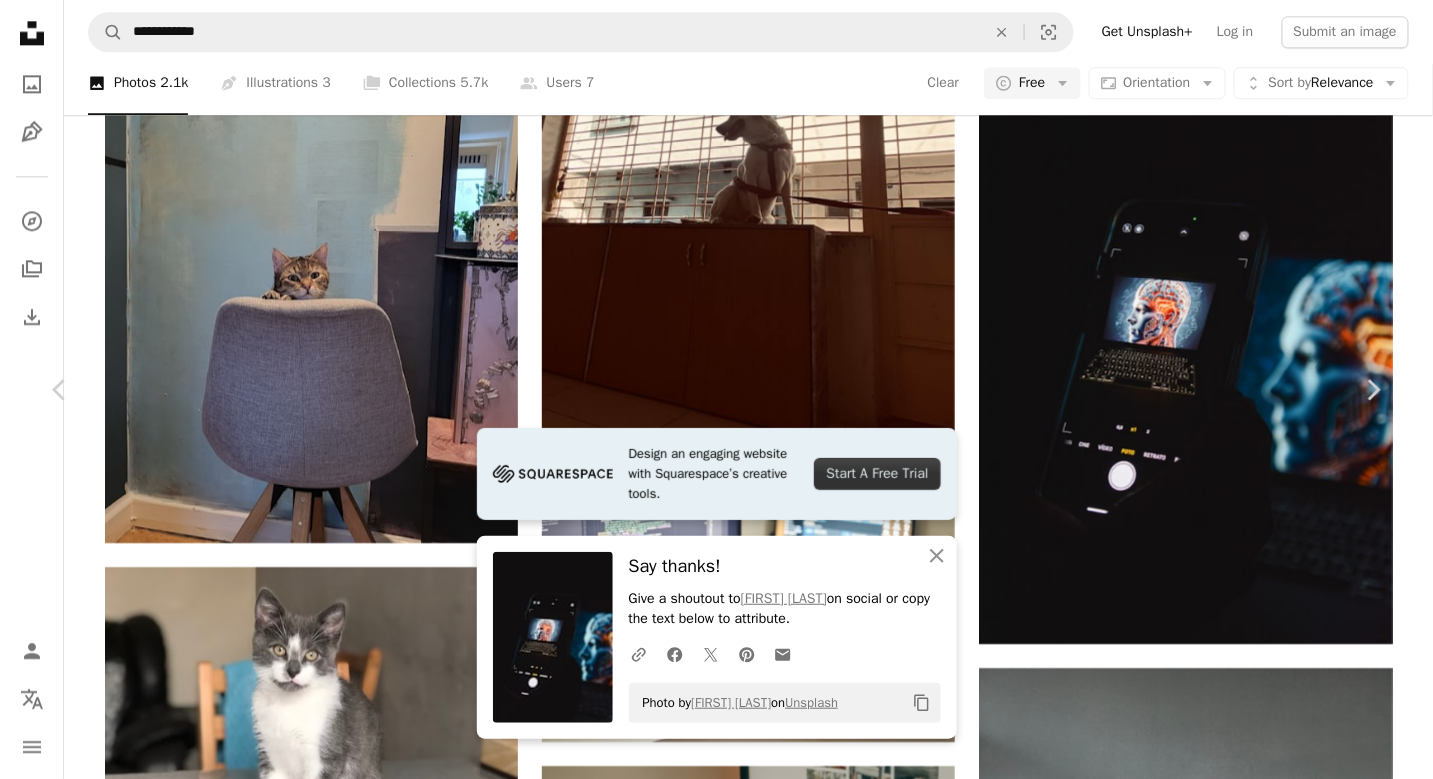 click on "Say thanks! Give a shoutout to  [FIRST] [LAST]  on social or copy the text below to attribute. Photo by  [FIRST] [LAST]  on  Unsplash
Copy content [FIRST] [LAST] Published on  [MONTH] [DAY], [YEAR]" at bounding box center [716, 3700] 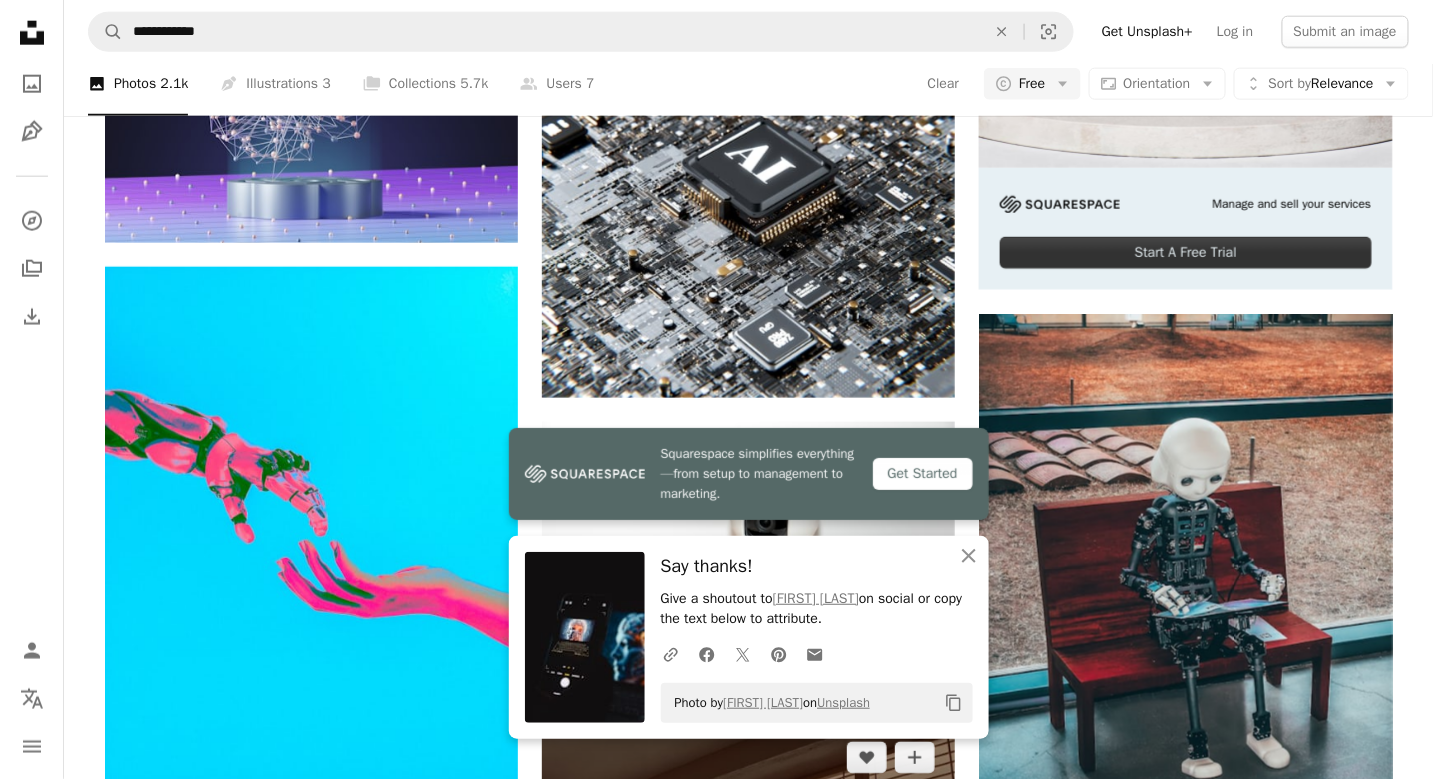 scroll, scrollTop: 680, scrollLeft: 0, axis: vertical 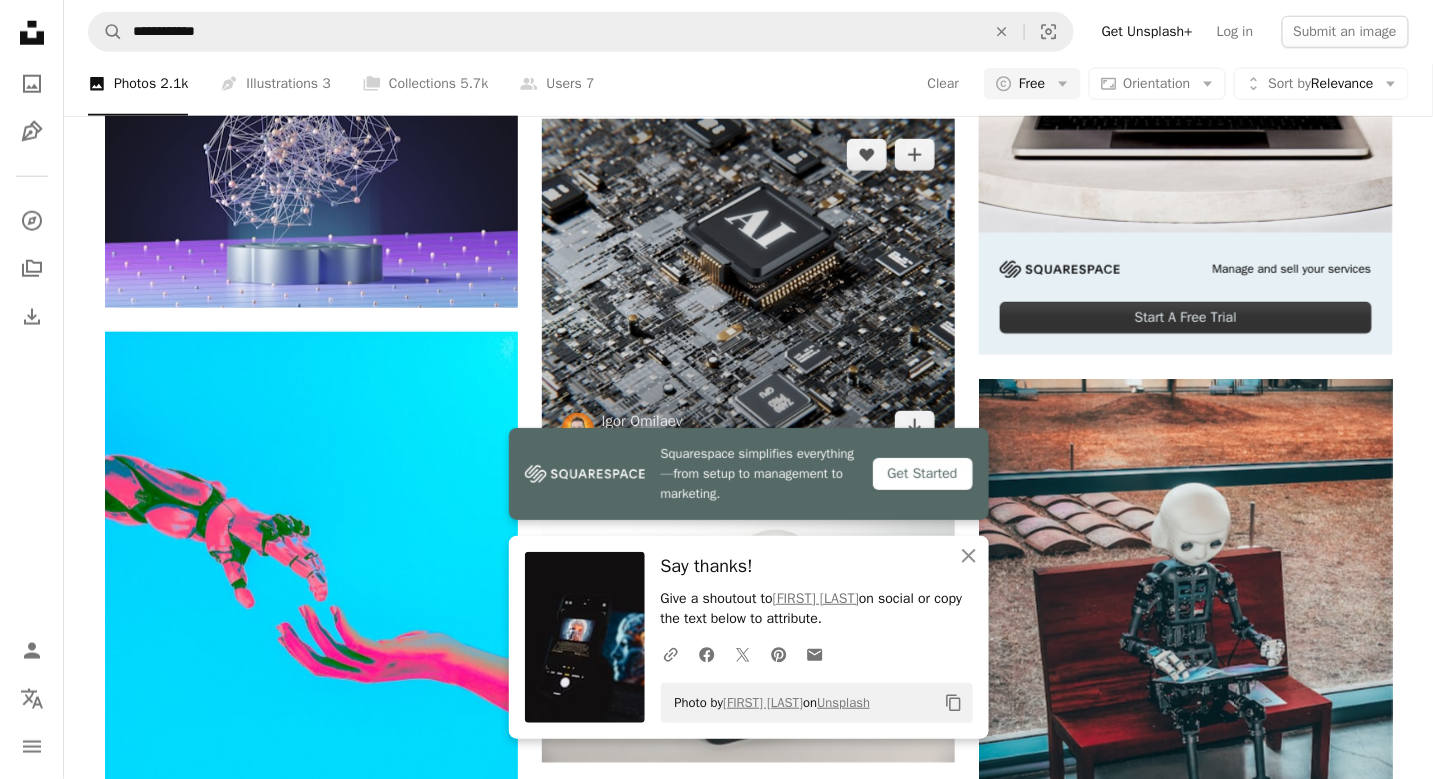 click at bounding box center (748, 291) 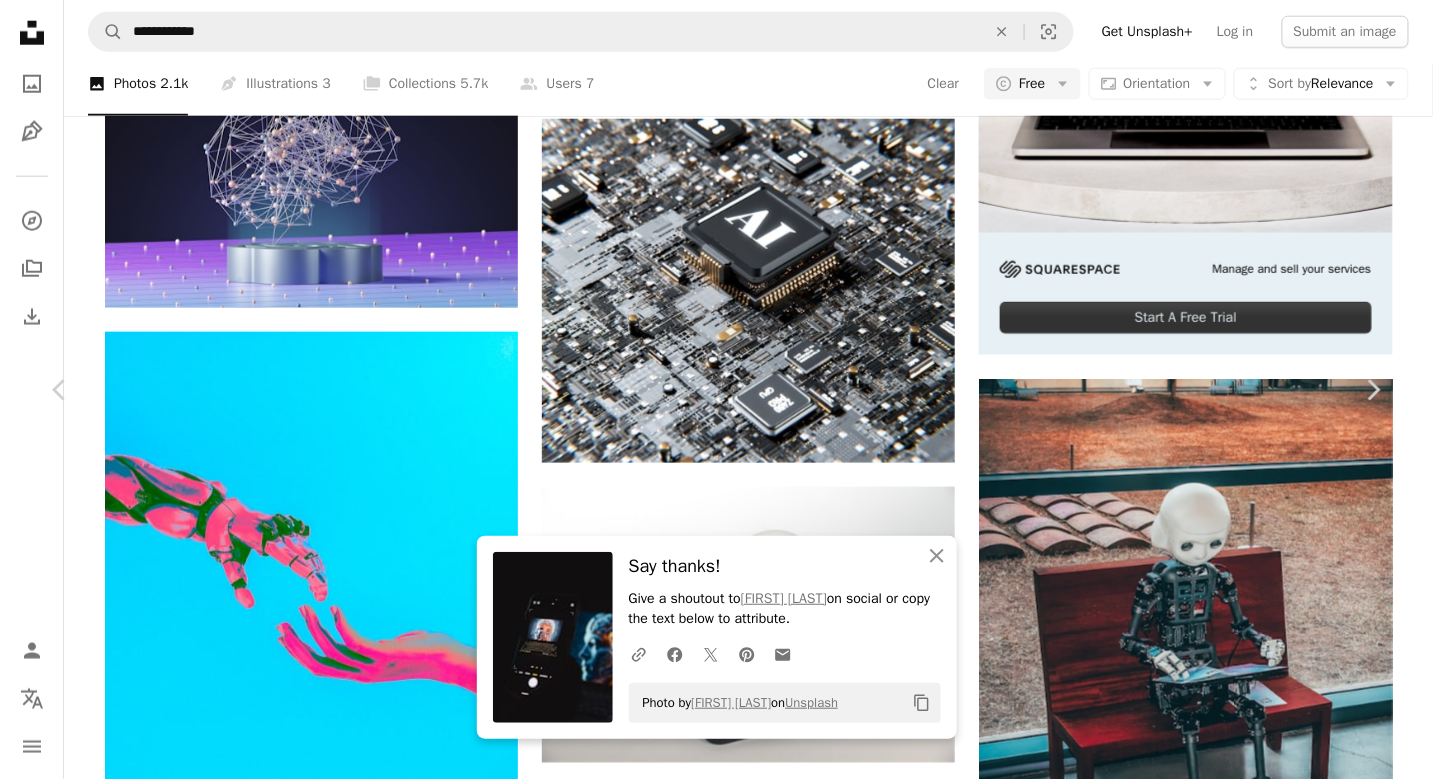click on "Chevron down" 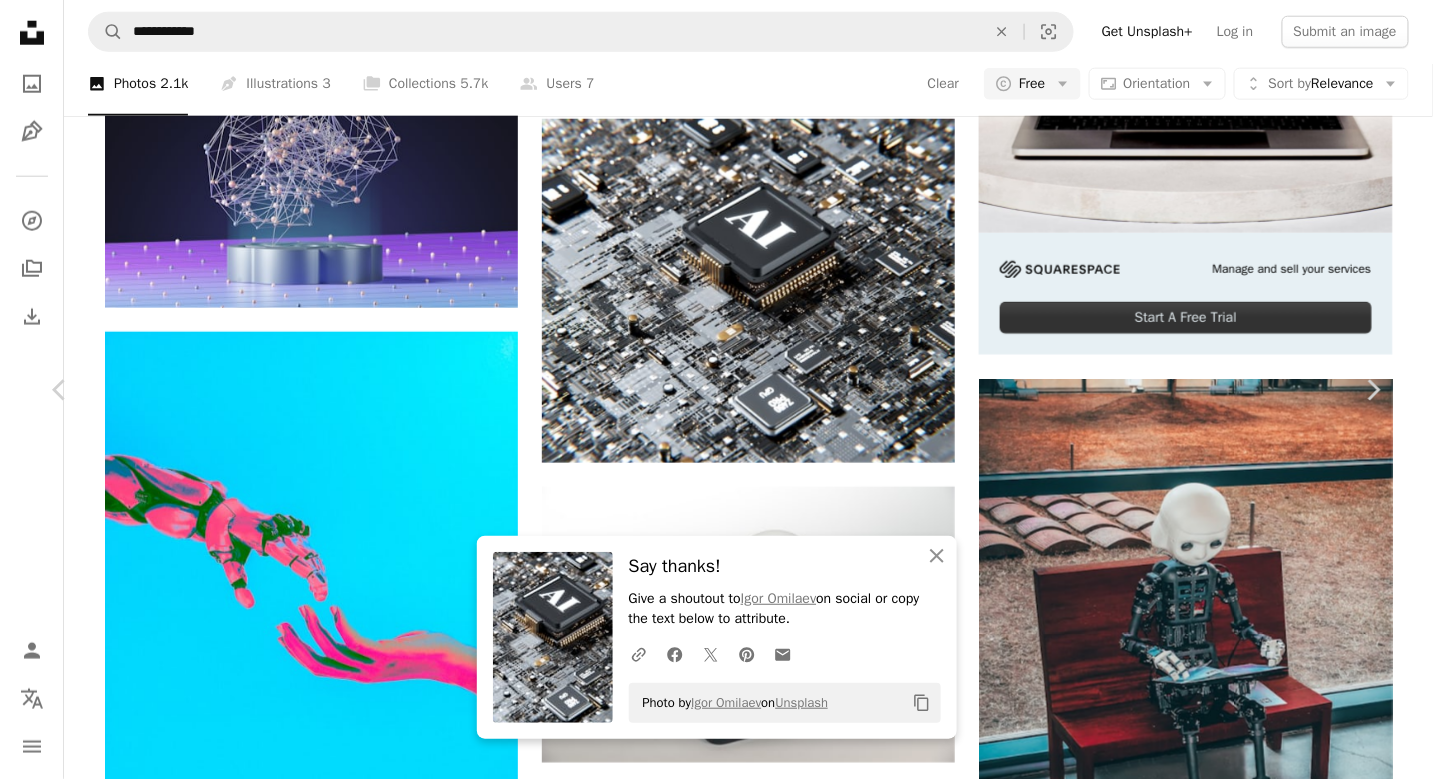 click on "Say thanks! Give a shoutout to  [FIRST] [LAST]  on social or copy the text below to attribute. Photo by  [FIRST] [LAST]  on  Unsplash
Copy content Published on  [MONTH] [DAY], [YEAR]" at bounding box center (716, 4596) 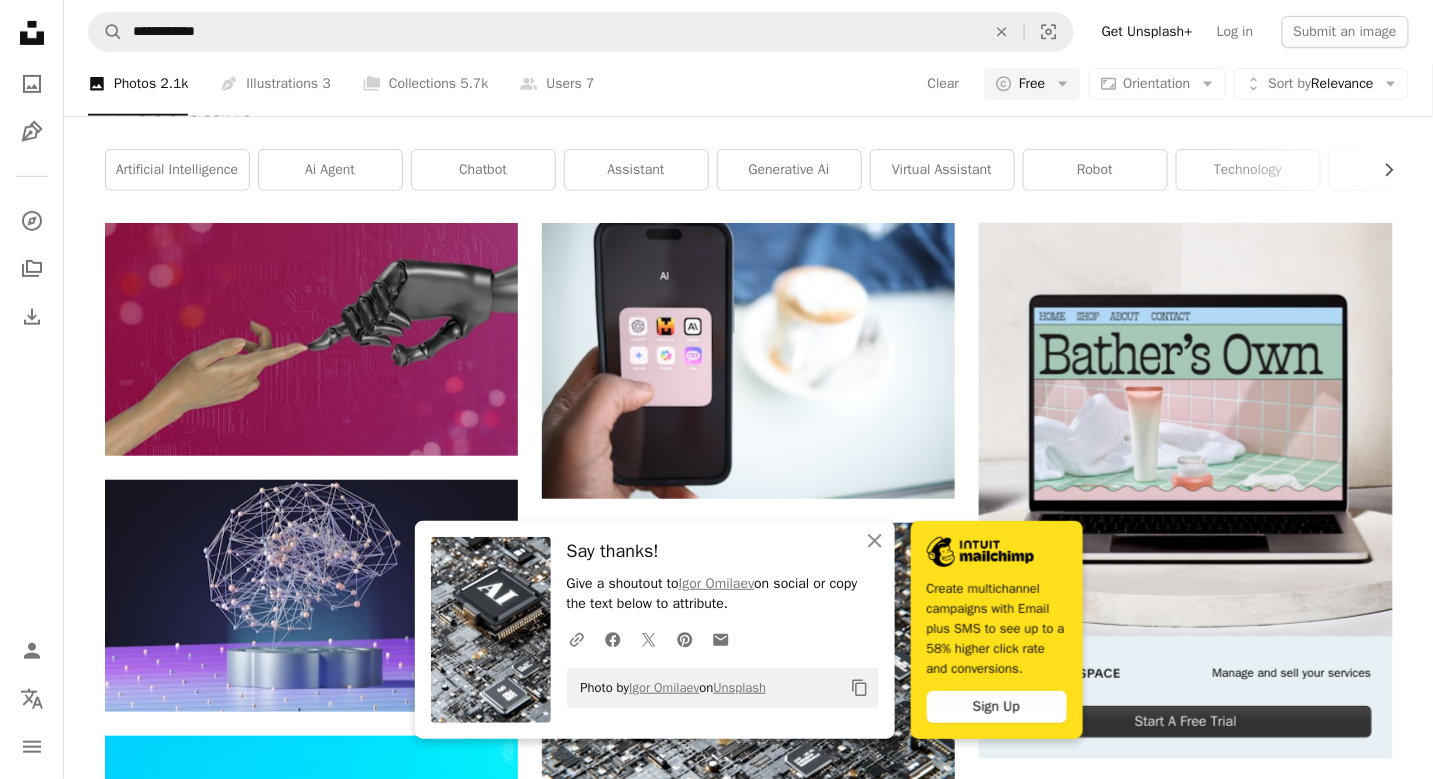 scroll, scrollTop: 0, scrollLeft: 0, axis: both 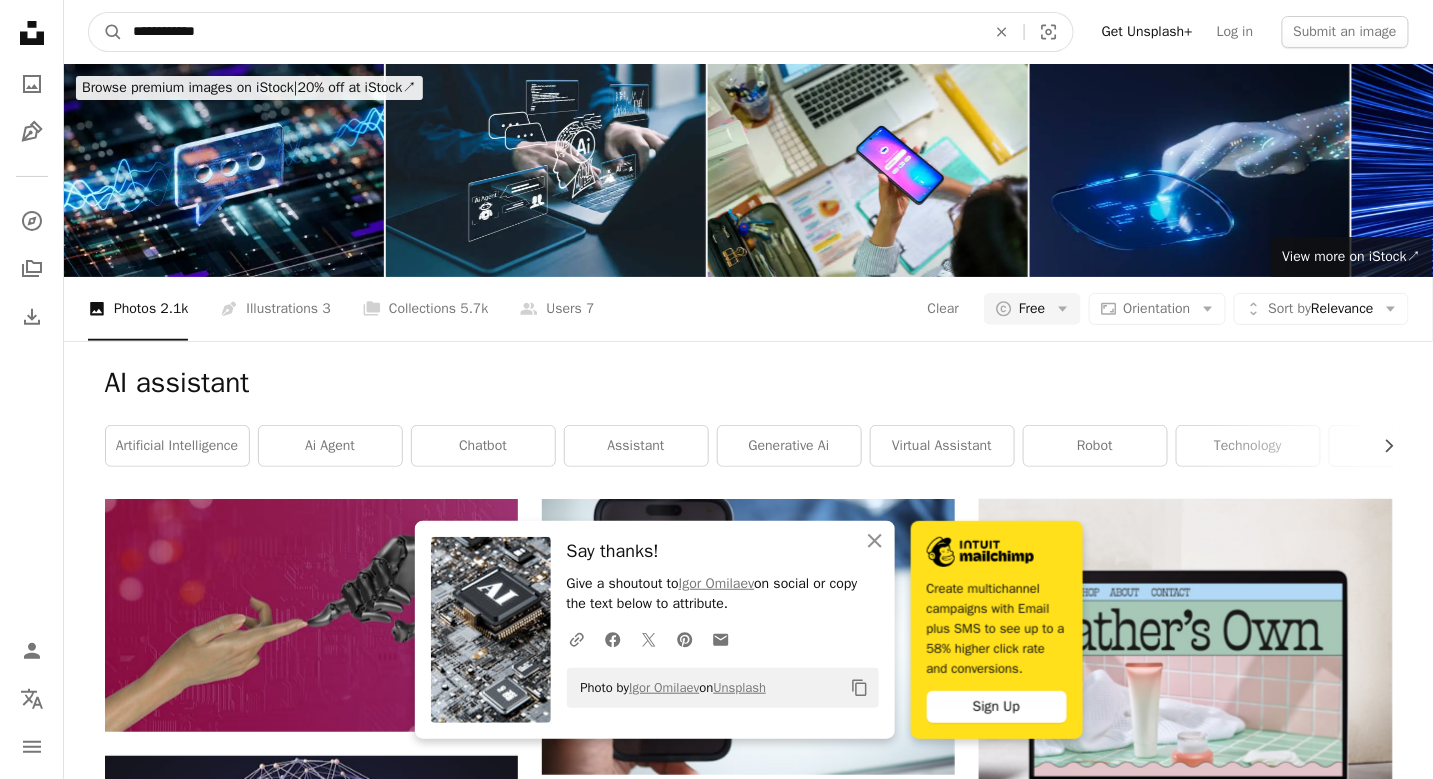 click on "**********" at bounding box center (551, 32) 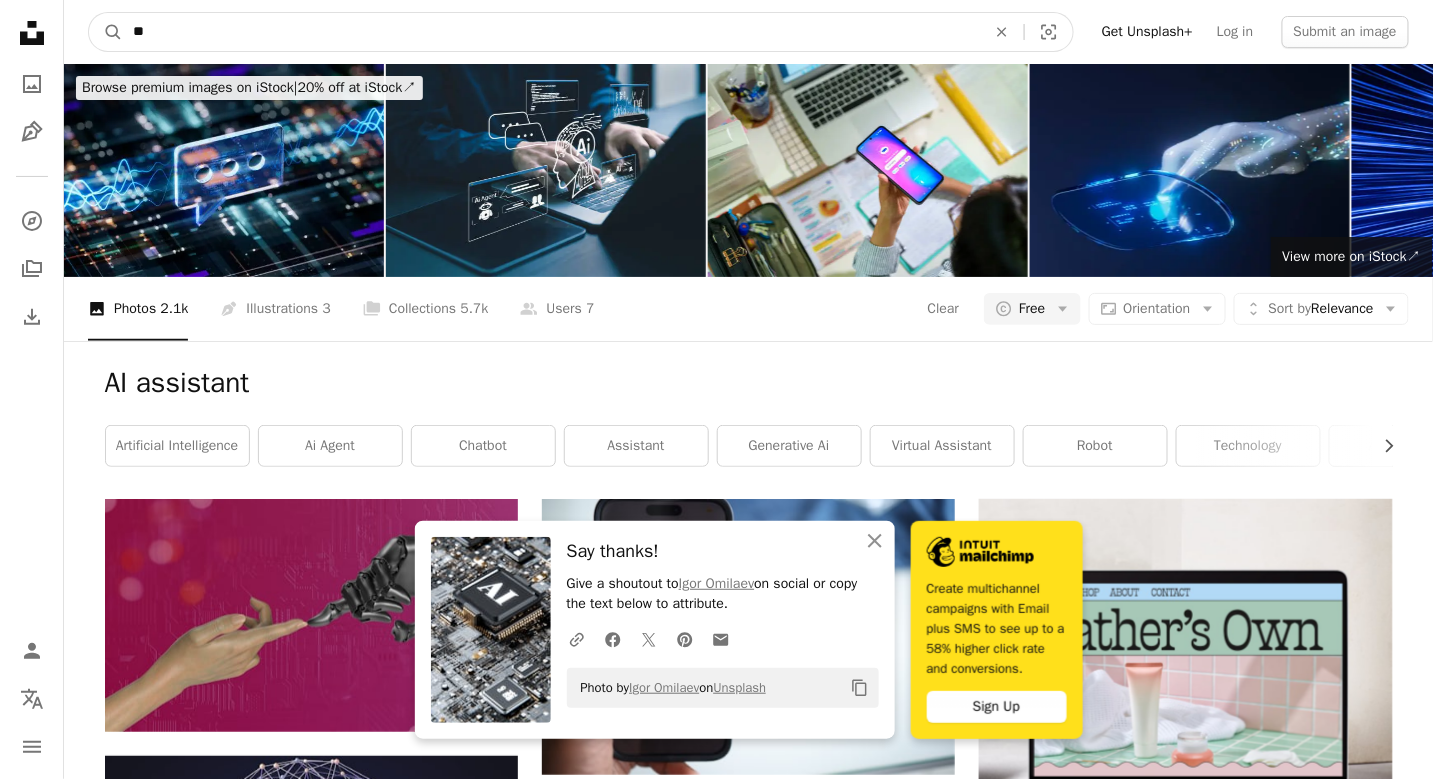 type on "*" 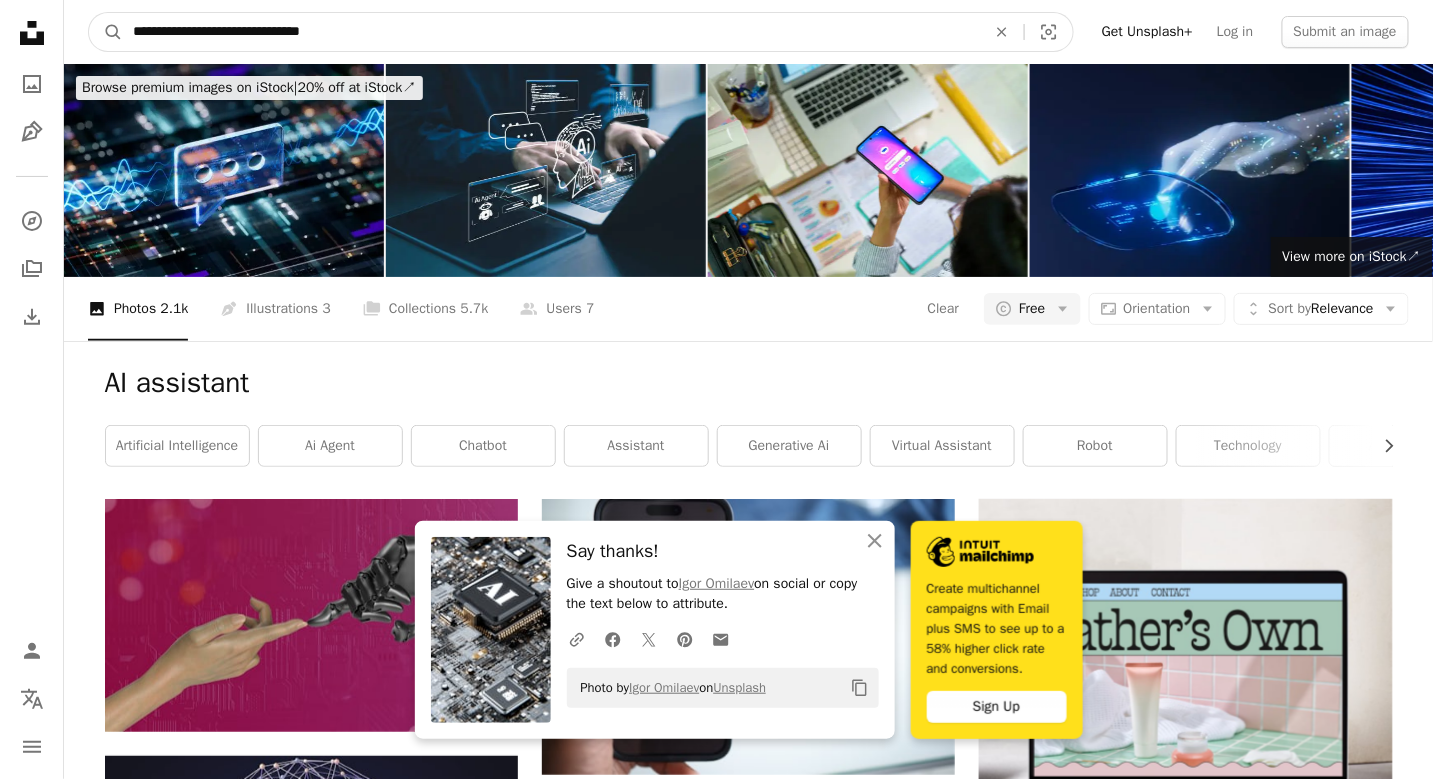 type on "**********" 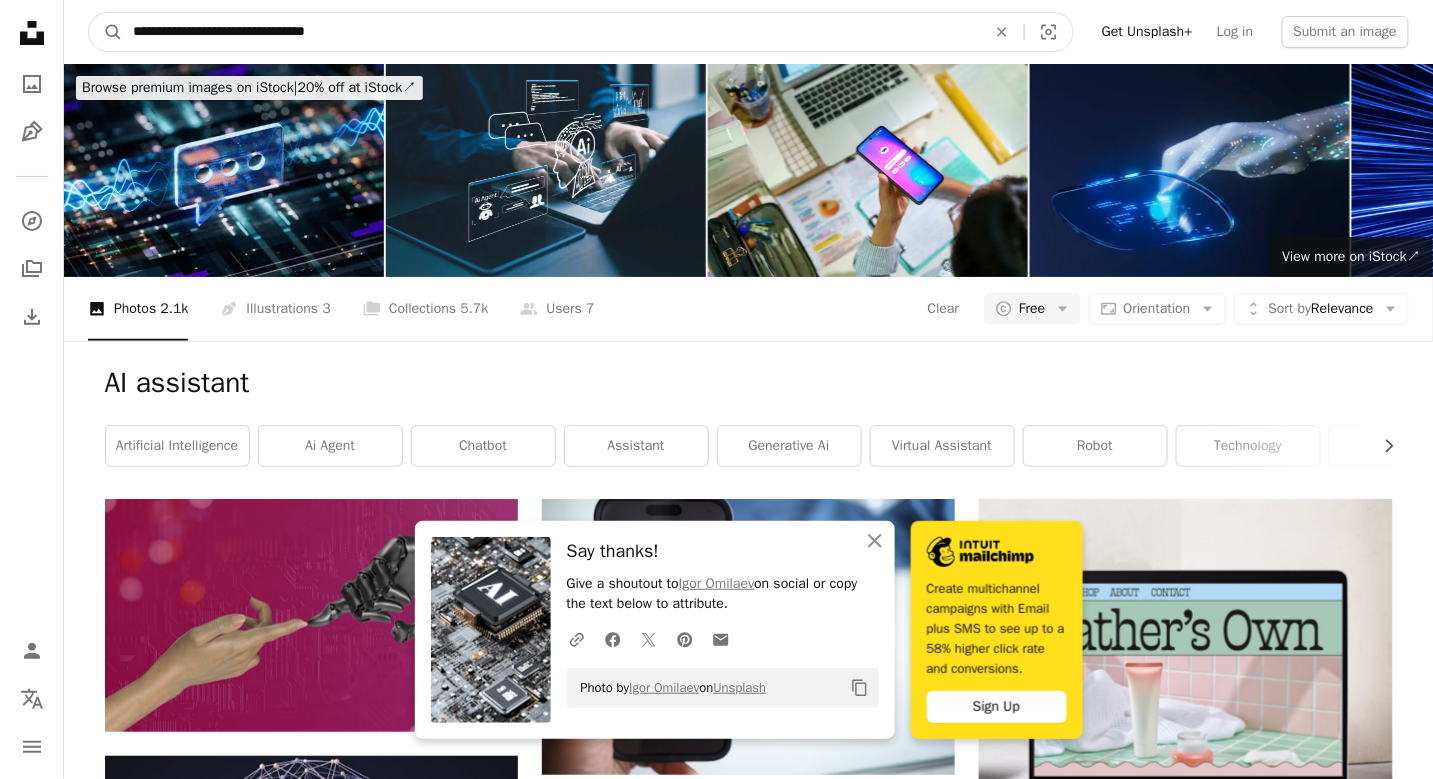 click on "A magnifying glass" at bounding box center (106, 32) 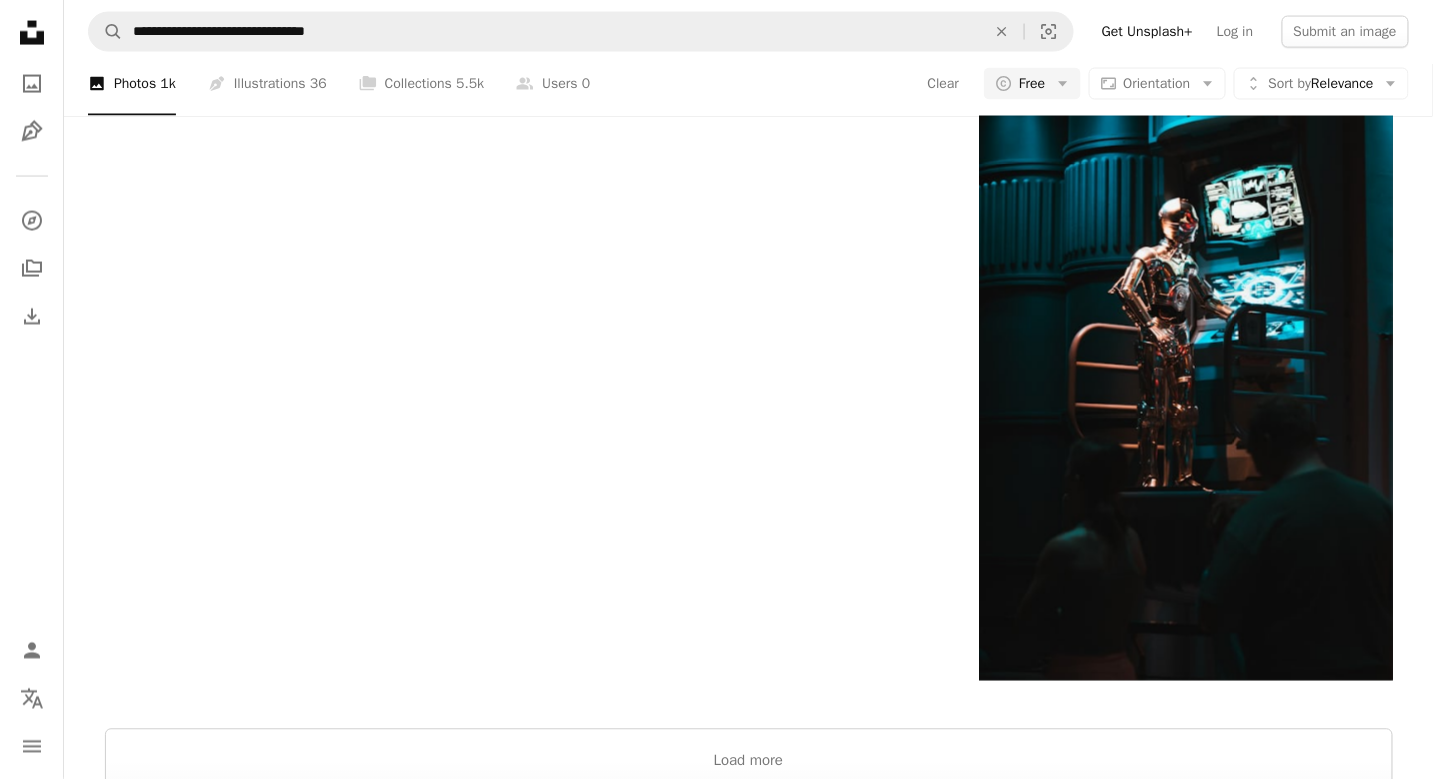 scroll, scrollTop: 3444, scrollLeft: 0, axis: vertical 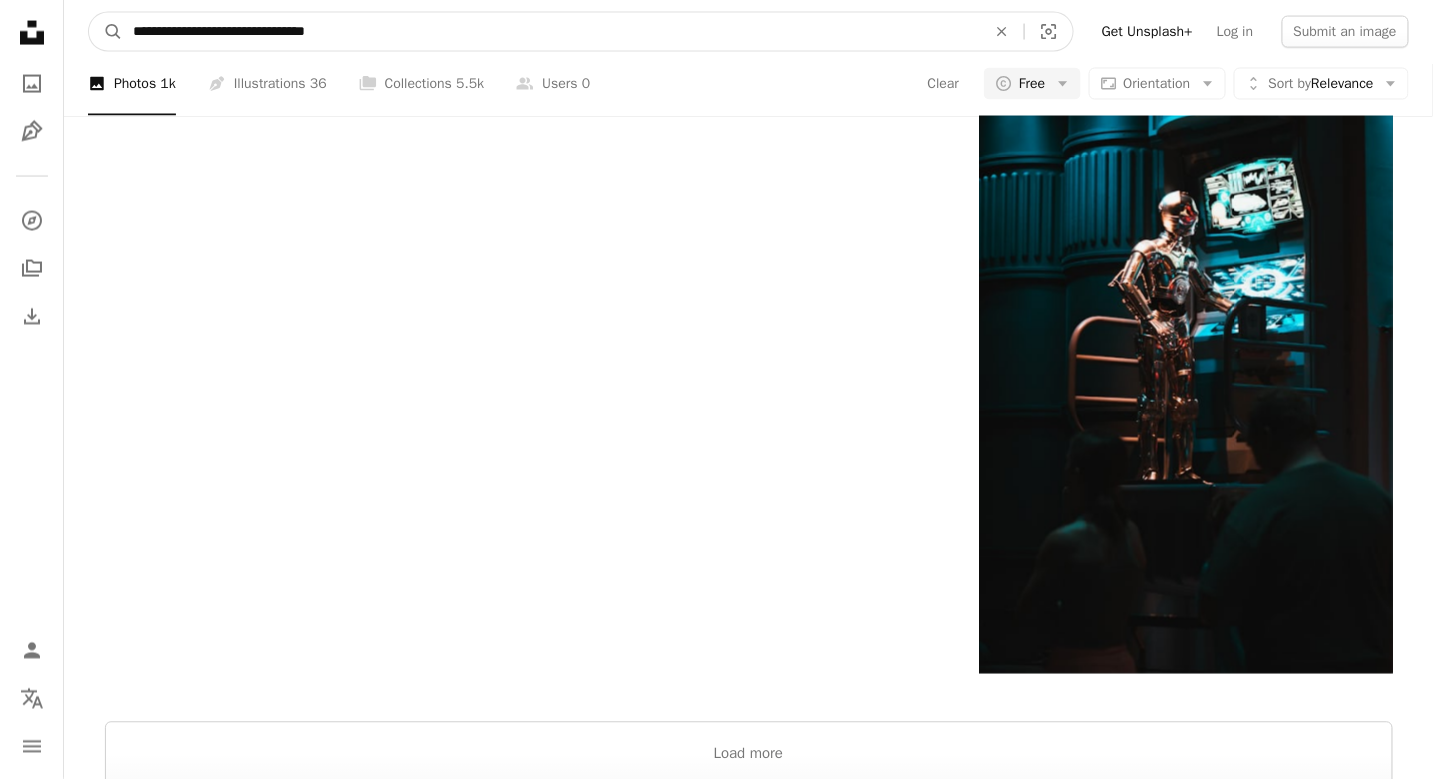 click on "**********" at bounding box center (551, 32) 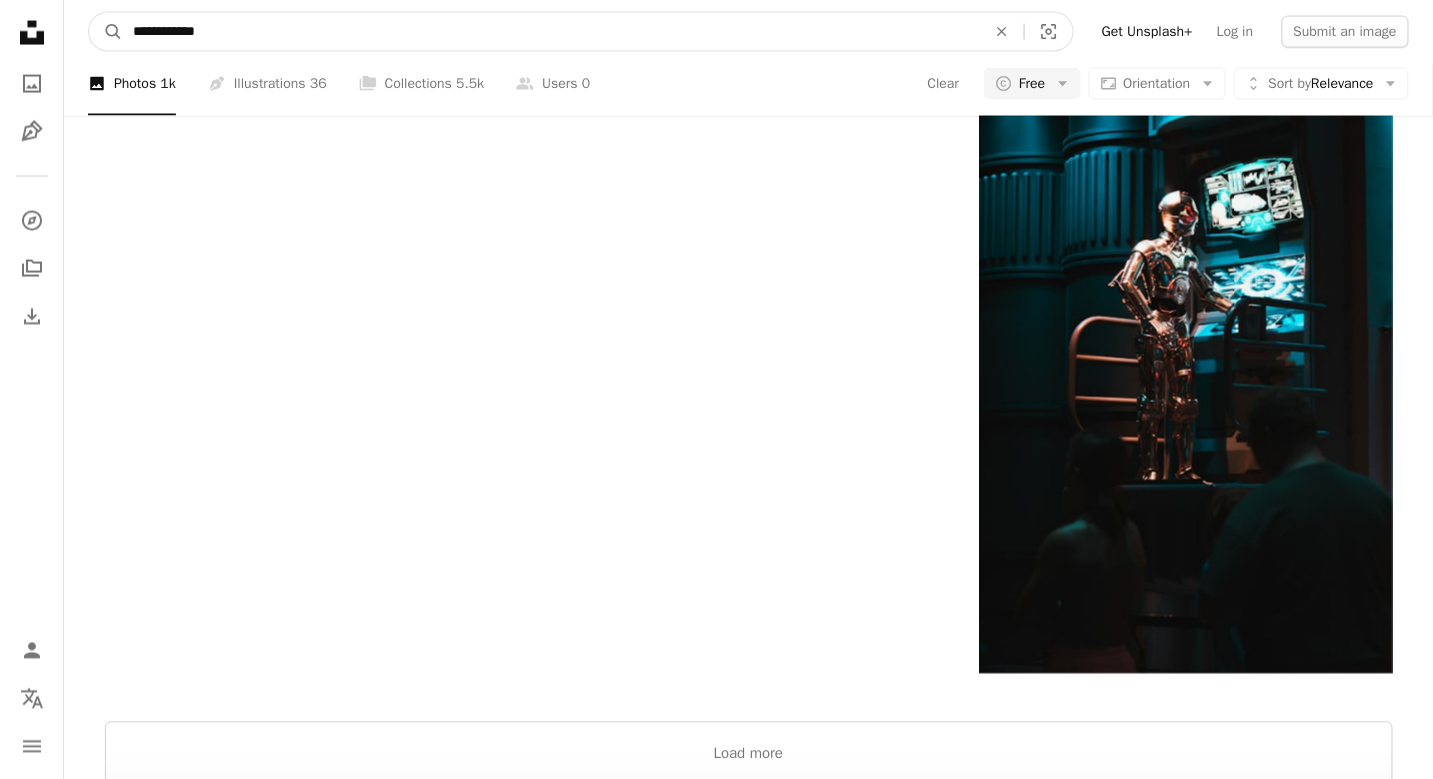 type on "**********" 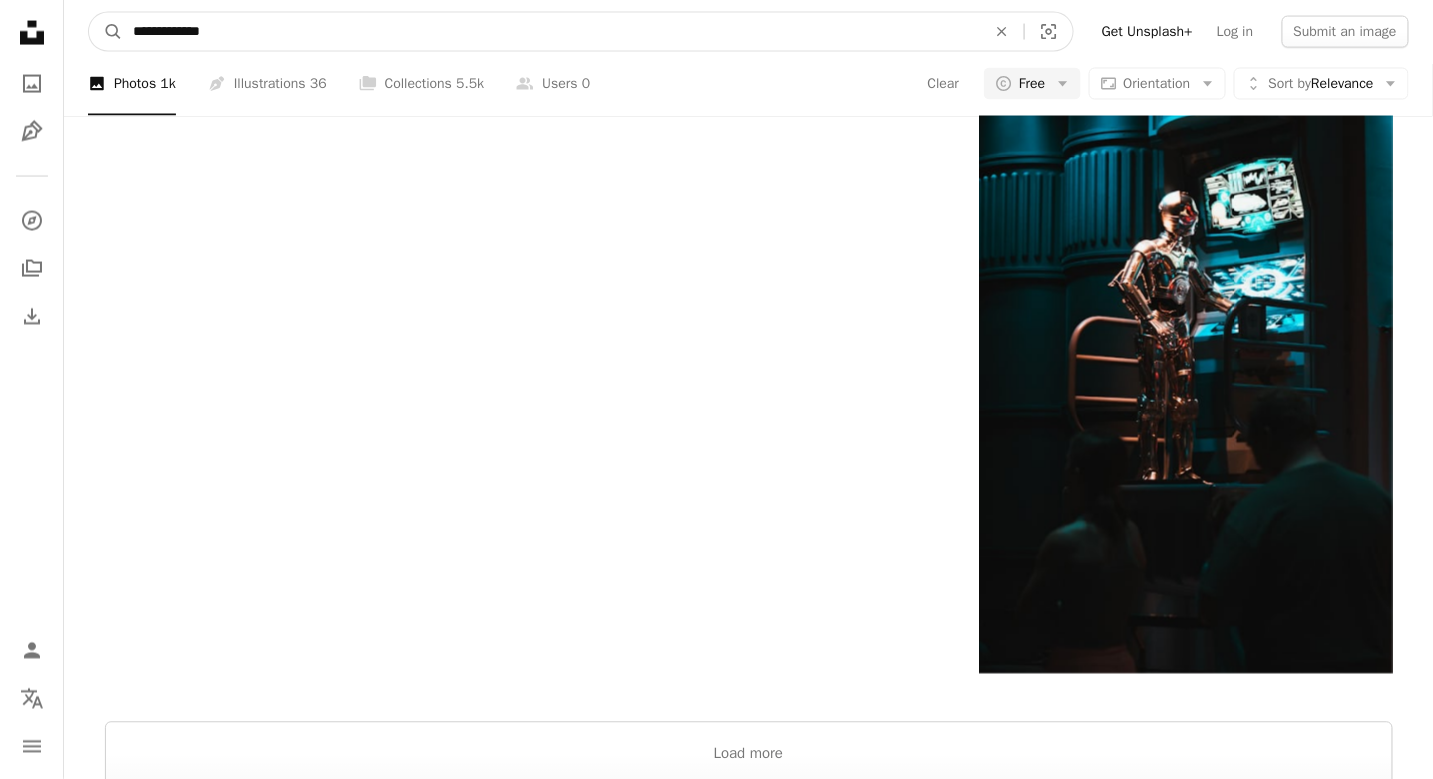 click on "A magnifying glass" at bounding box center [106, 32] 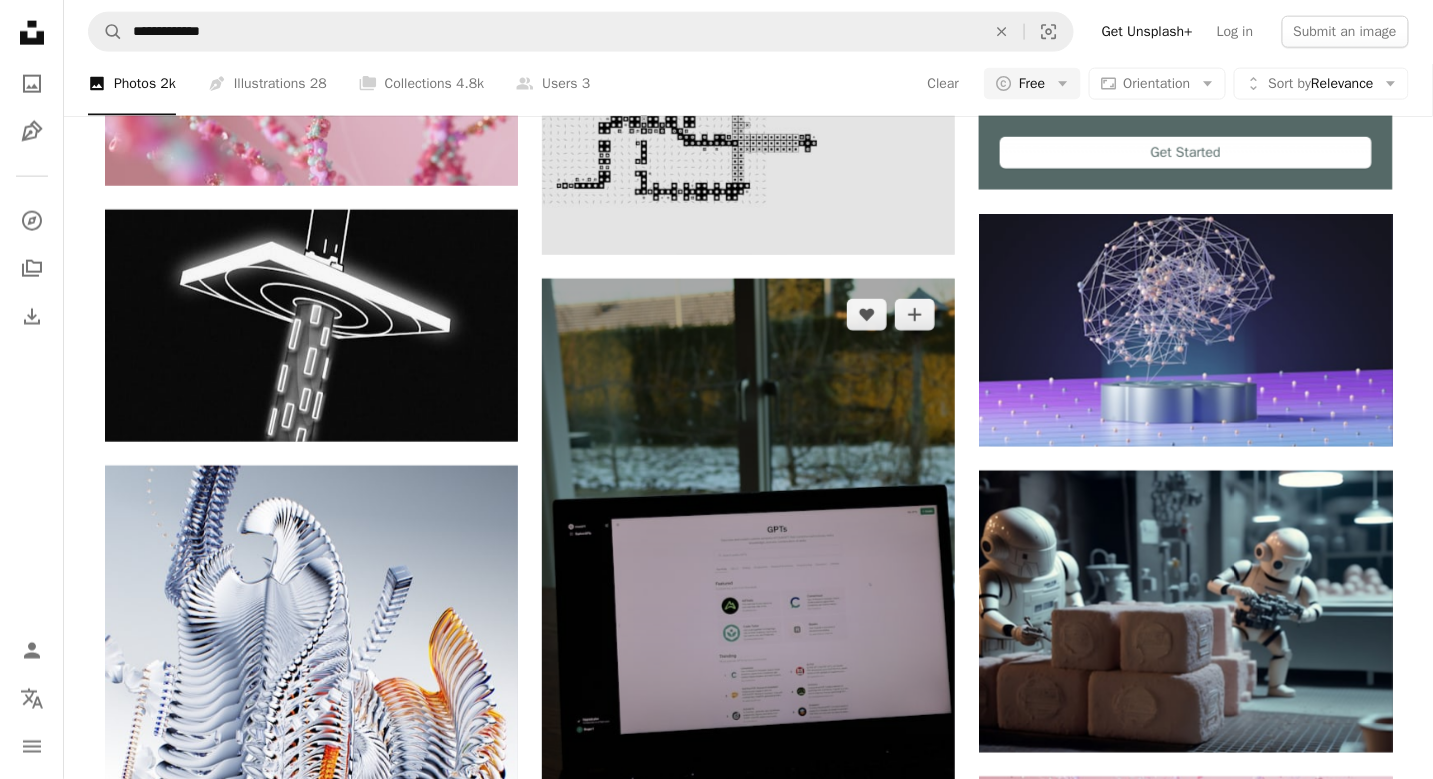 scroll, scrollTop: 827, scrollLeft: 0, axis: vertical 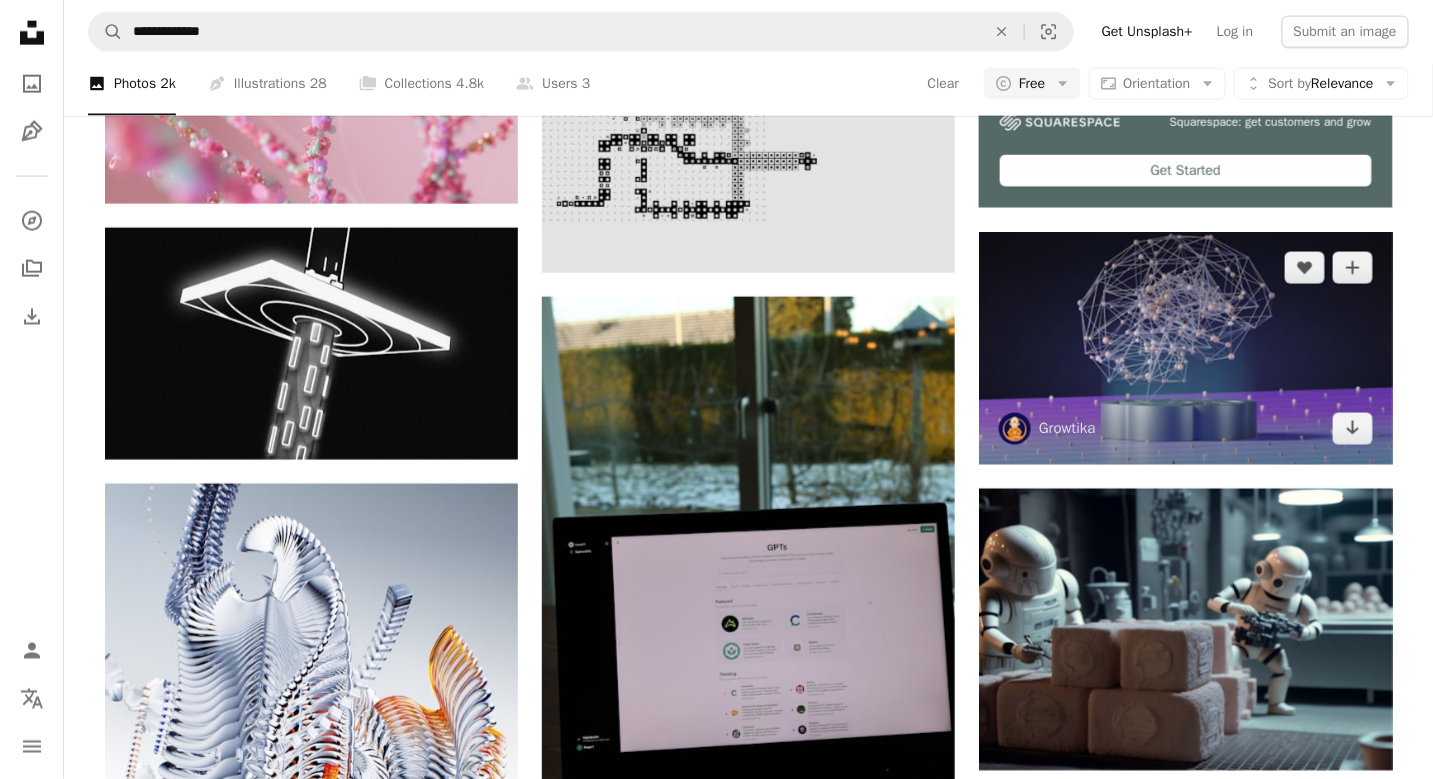 click at bounding box center (1185, 348) 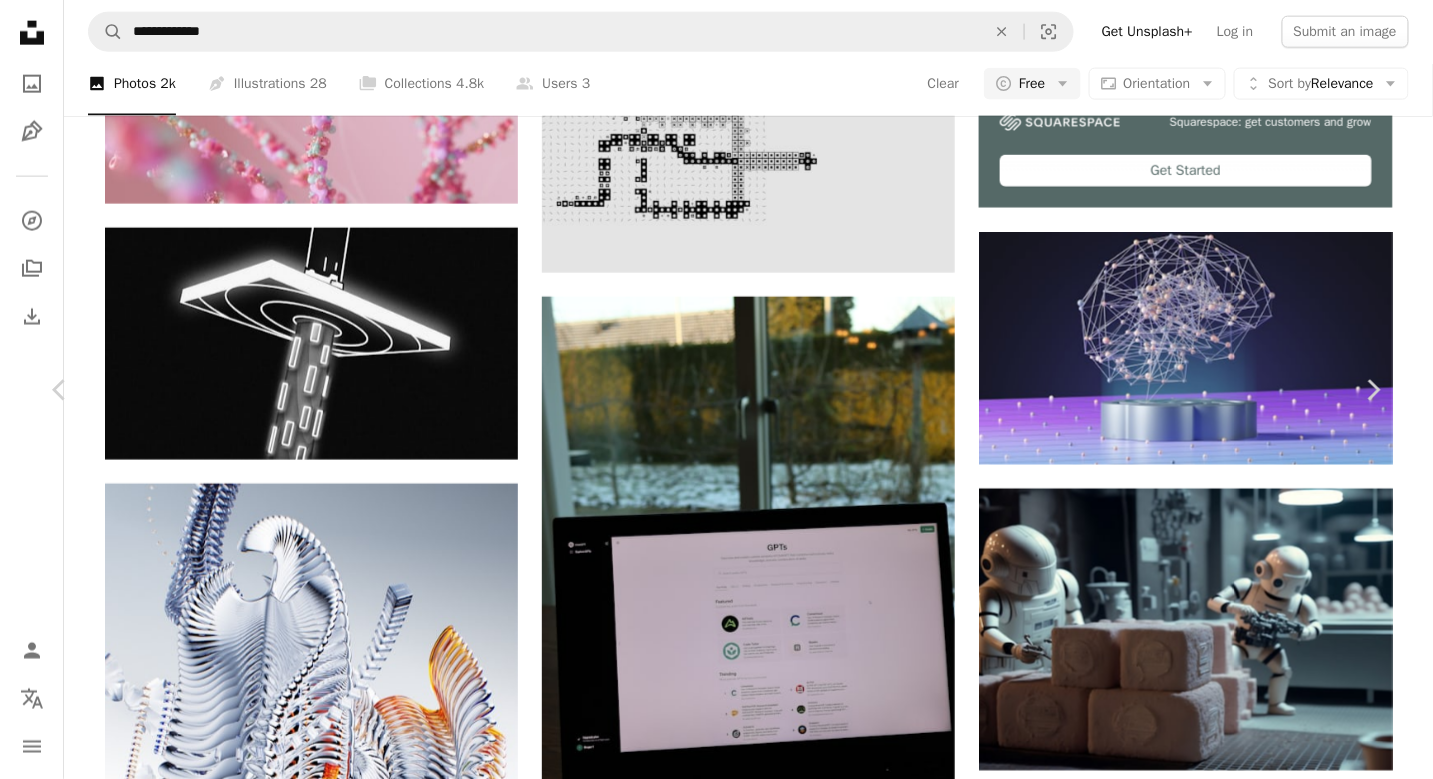 click 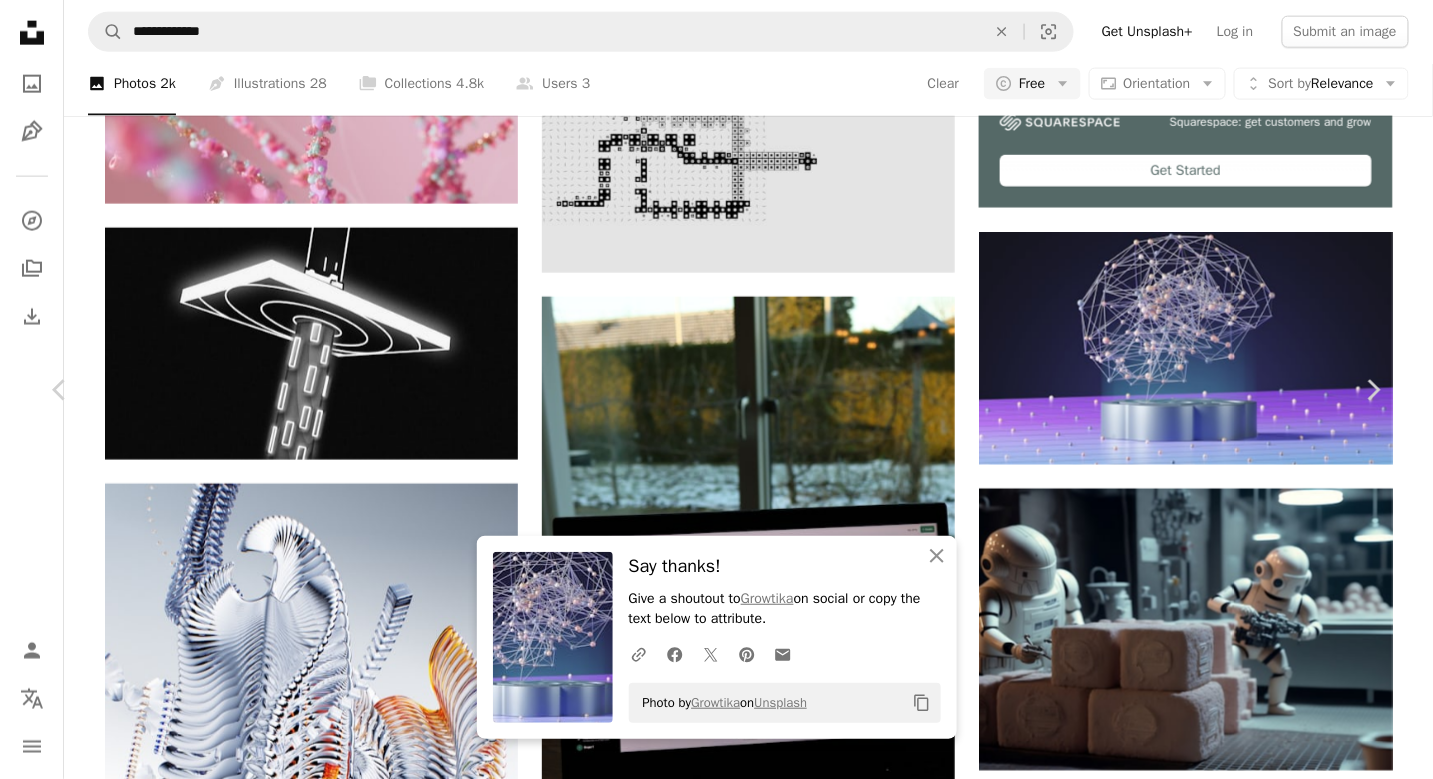 click on "Photo by  [FIRST] [LAST]  on  Unsplash
Copy content [FIRST] [LAST] Published on  [MONTH] [DAY], [YEAR]" at bounding box center (716, 4030) 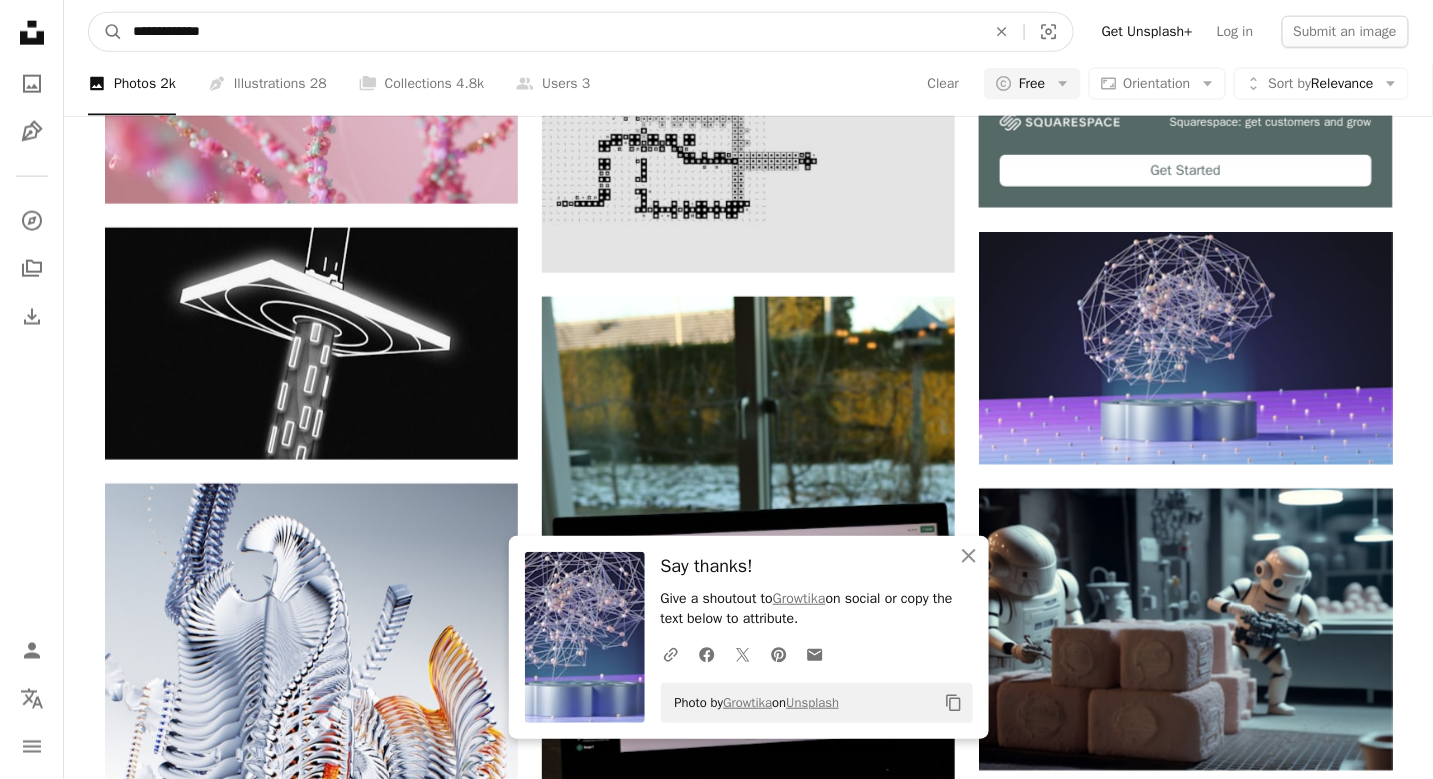 click on "**********" at bounding box center [551, 32] 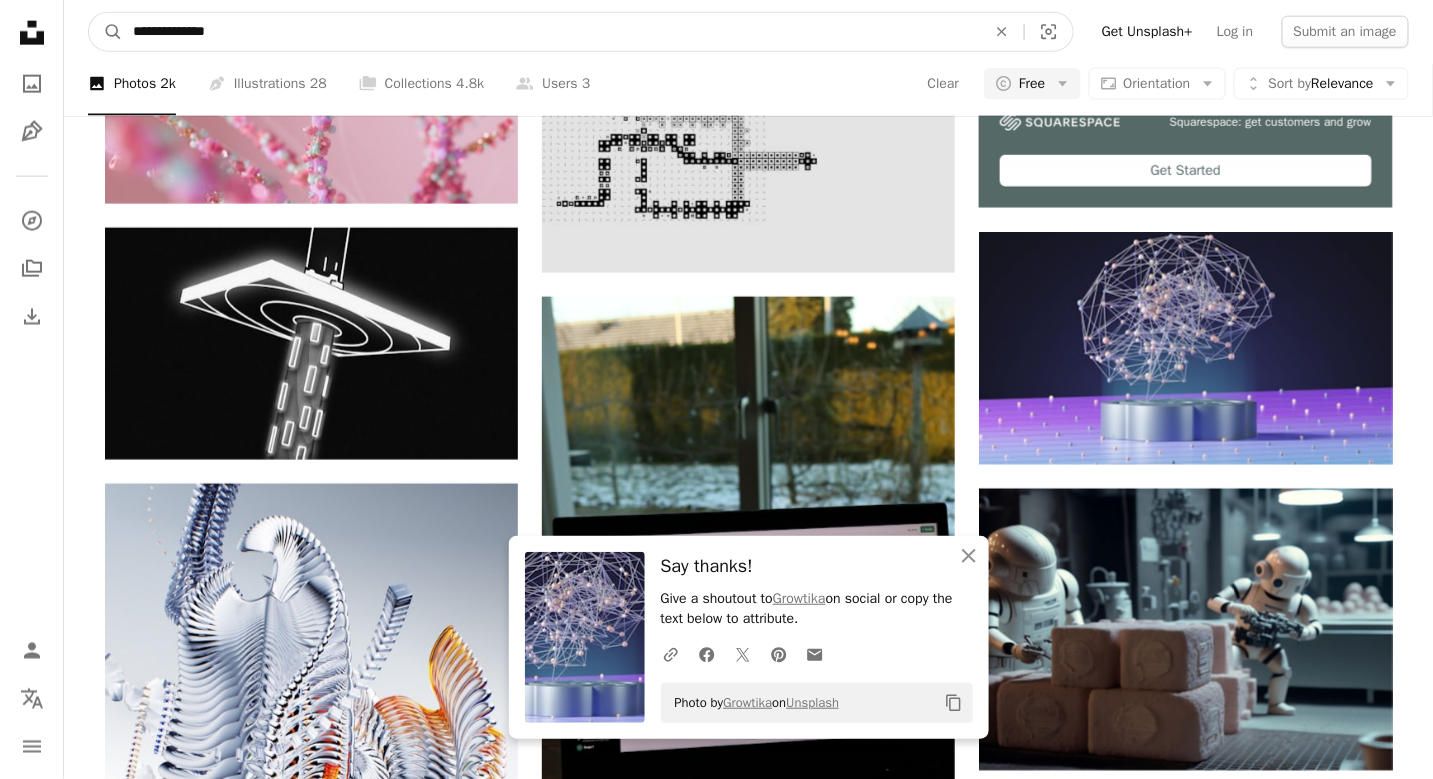 type on "**********" 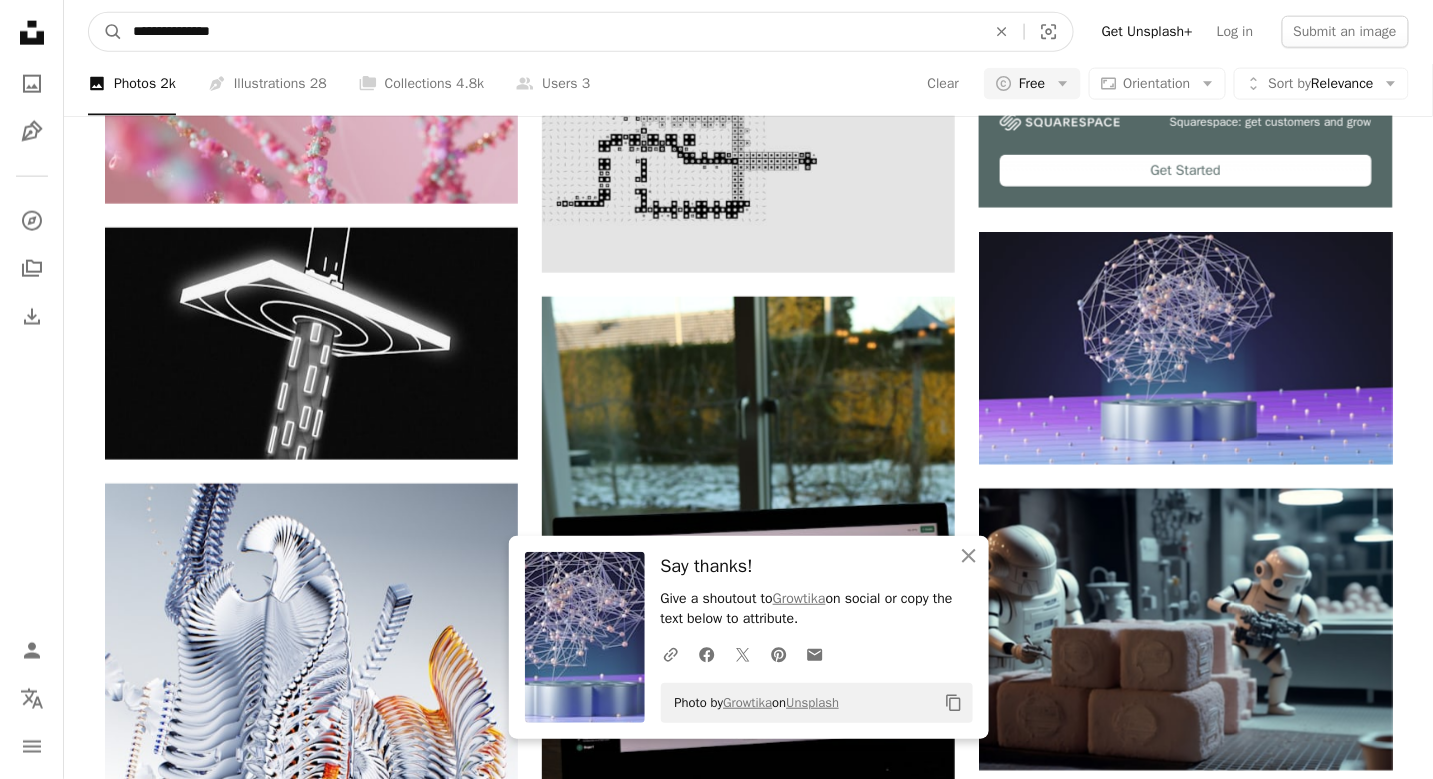 click on "A magnifying glass" at bounding box center [106, 32] 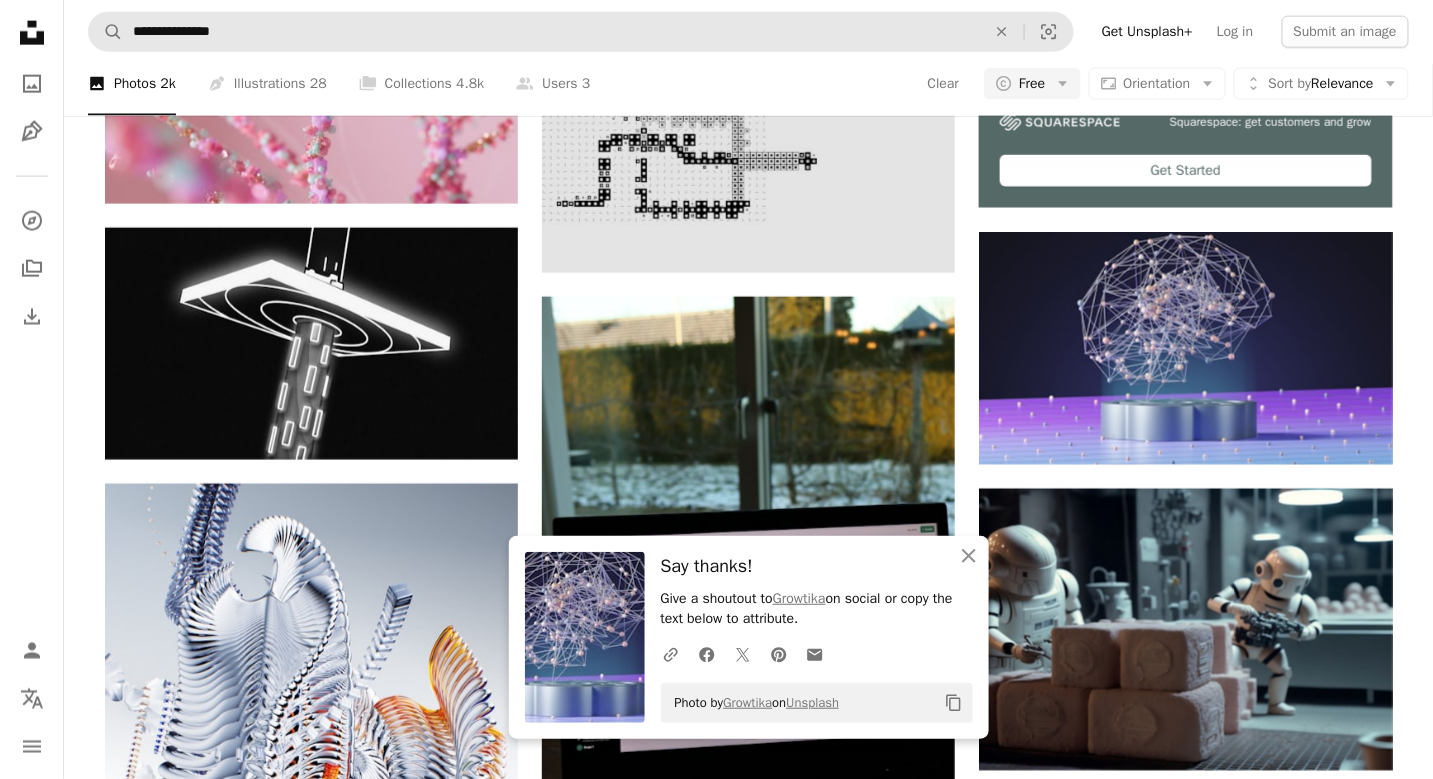 scroll, scrollTop: 0, scrollLeft: 0, axis: both 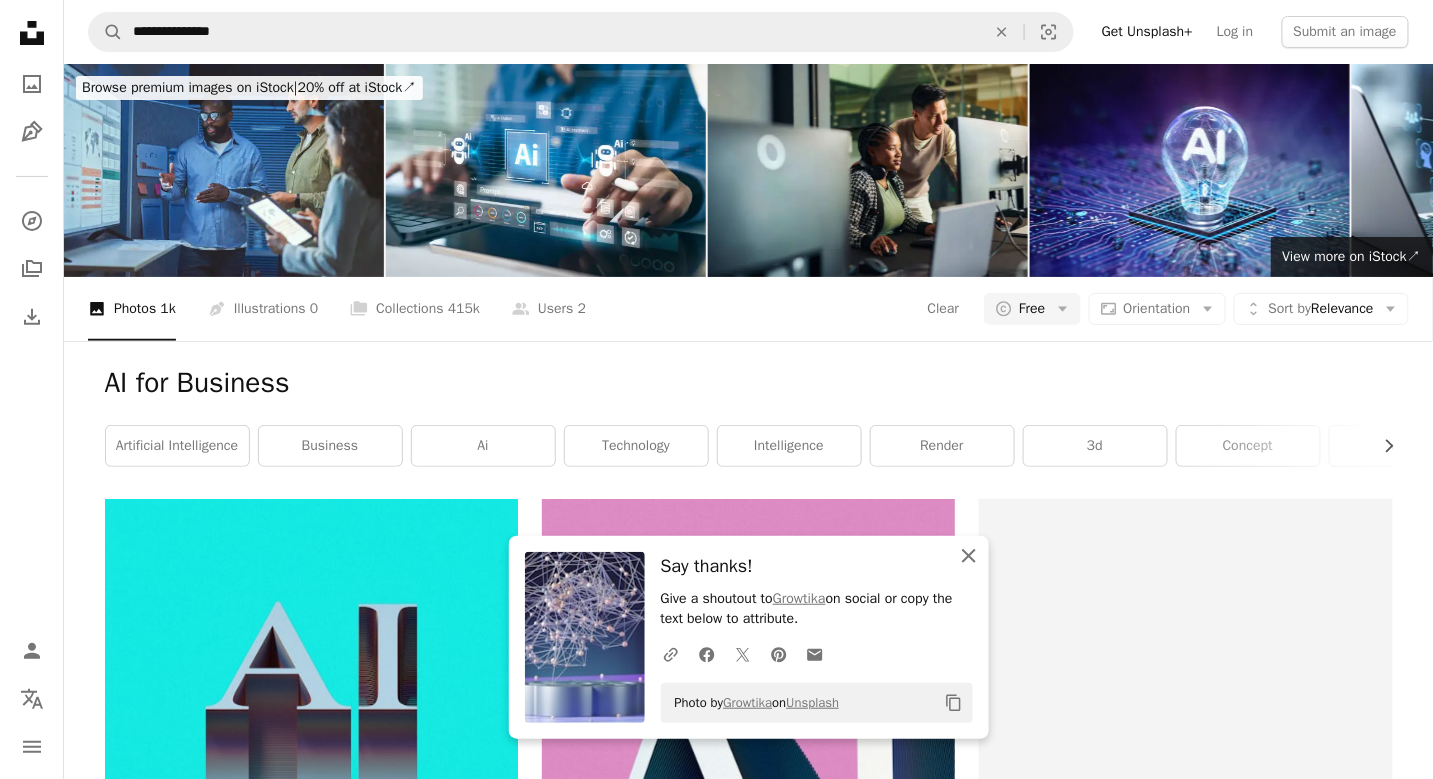 click on "An X shape" 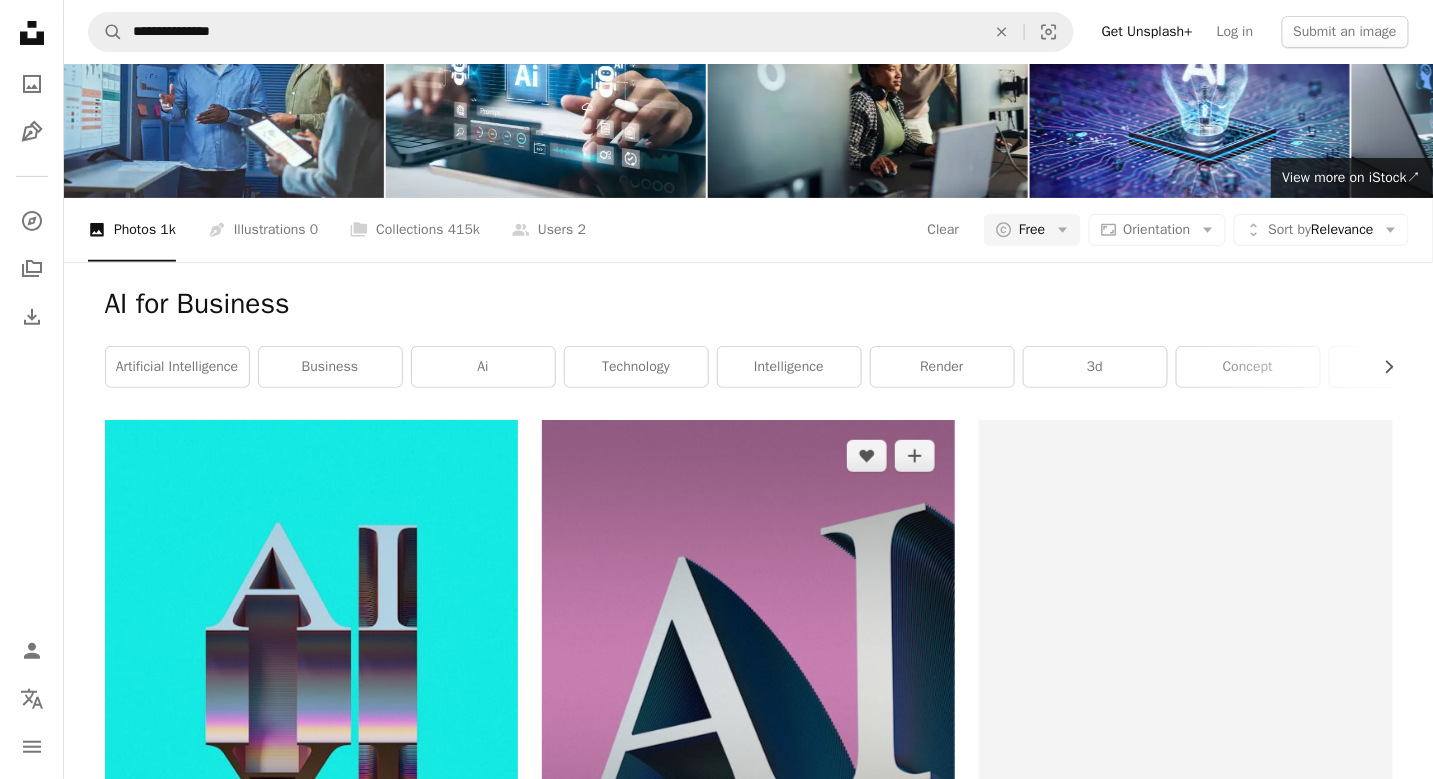 scroll, scrollTop: 0, scrollLeft: 0, axis: both 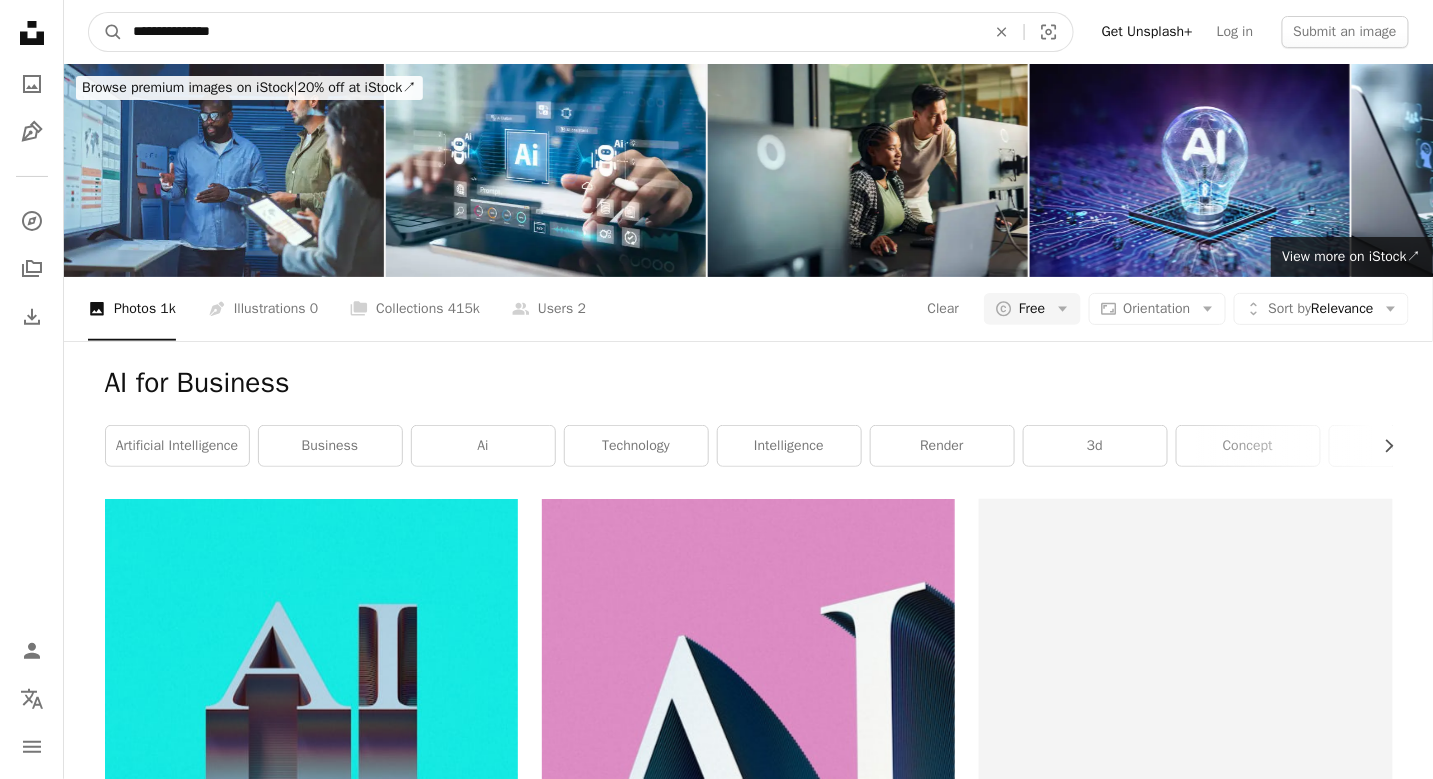 click on "**********" at bounding box center [551, 32] 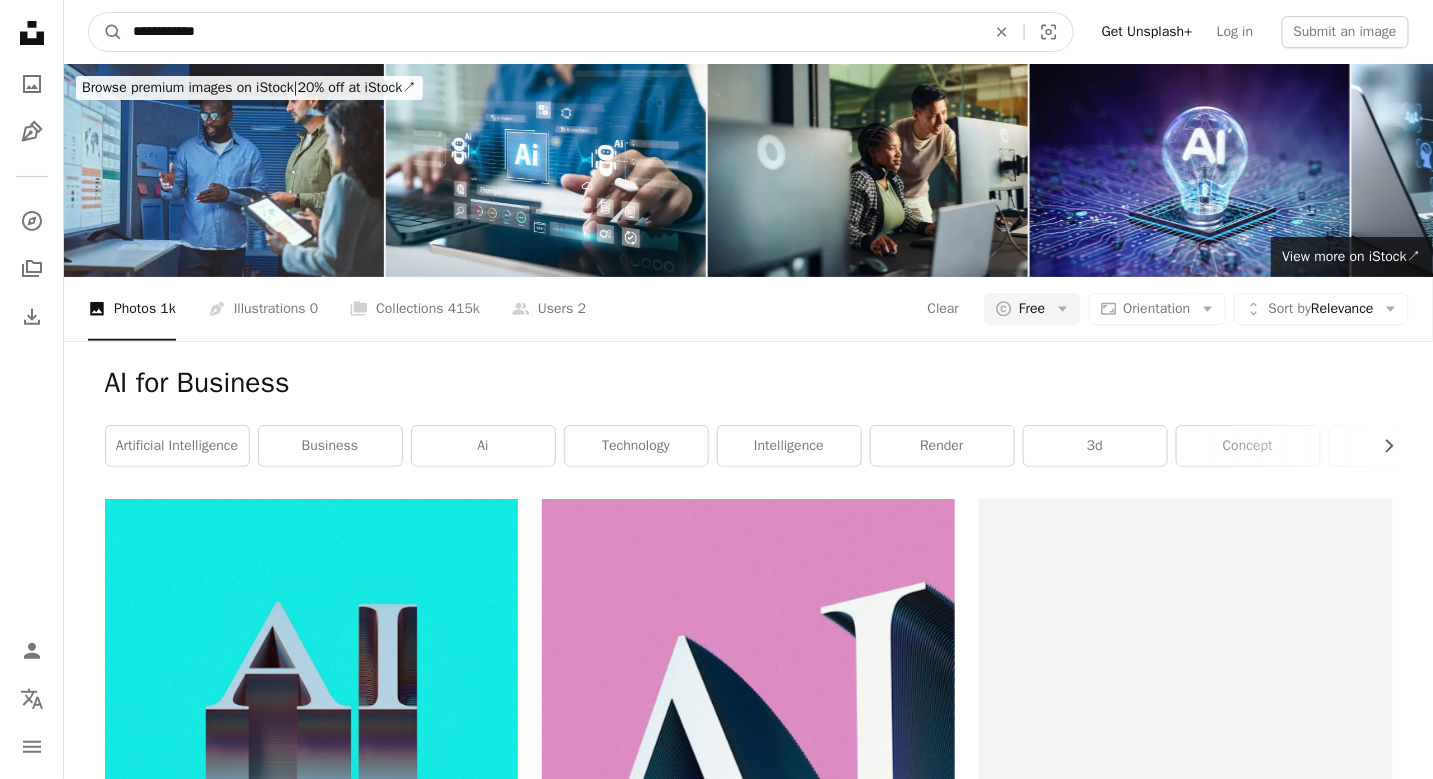 type on "**********" 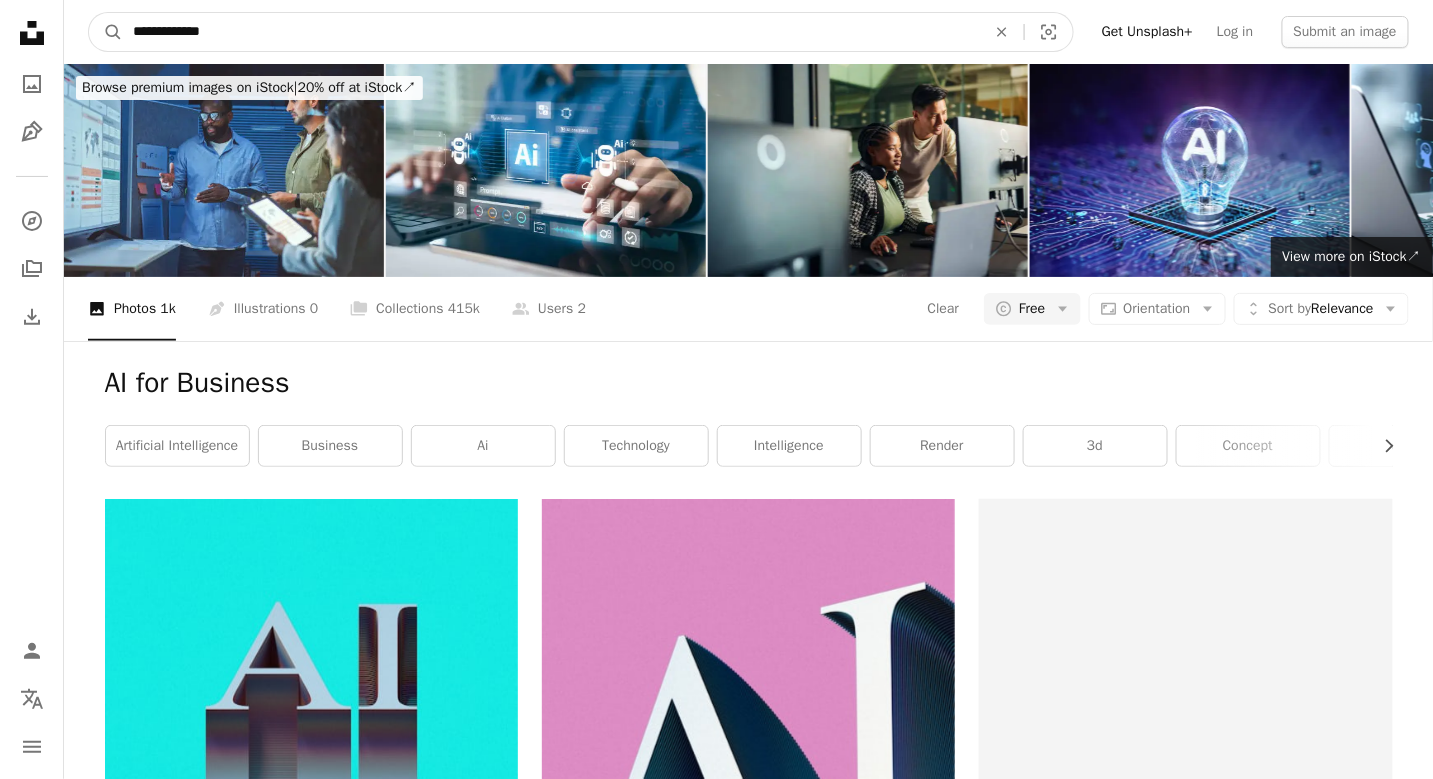 click on "A magnifying glass" at bounding box center (106, 32) 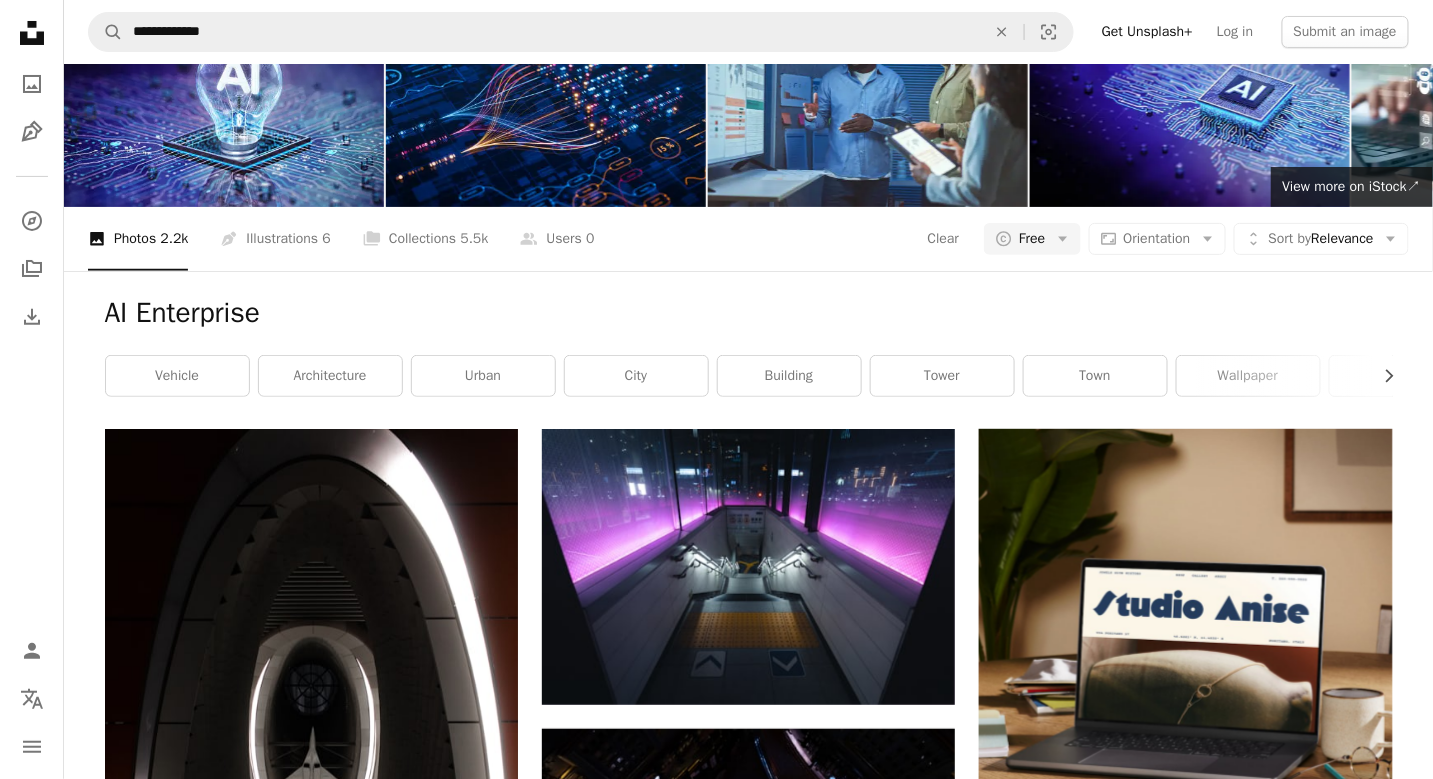 scroll, scrollTop: 6, scrollLeft: 0, axis: vertical 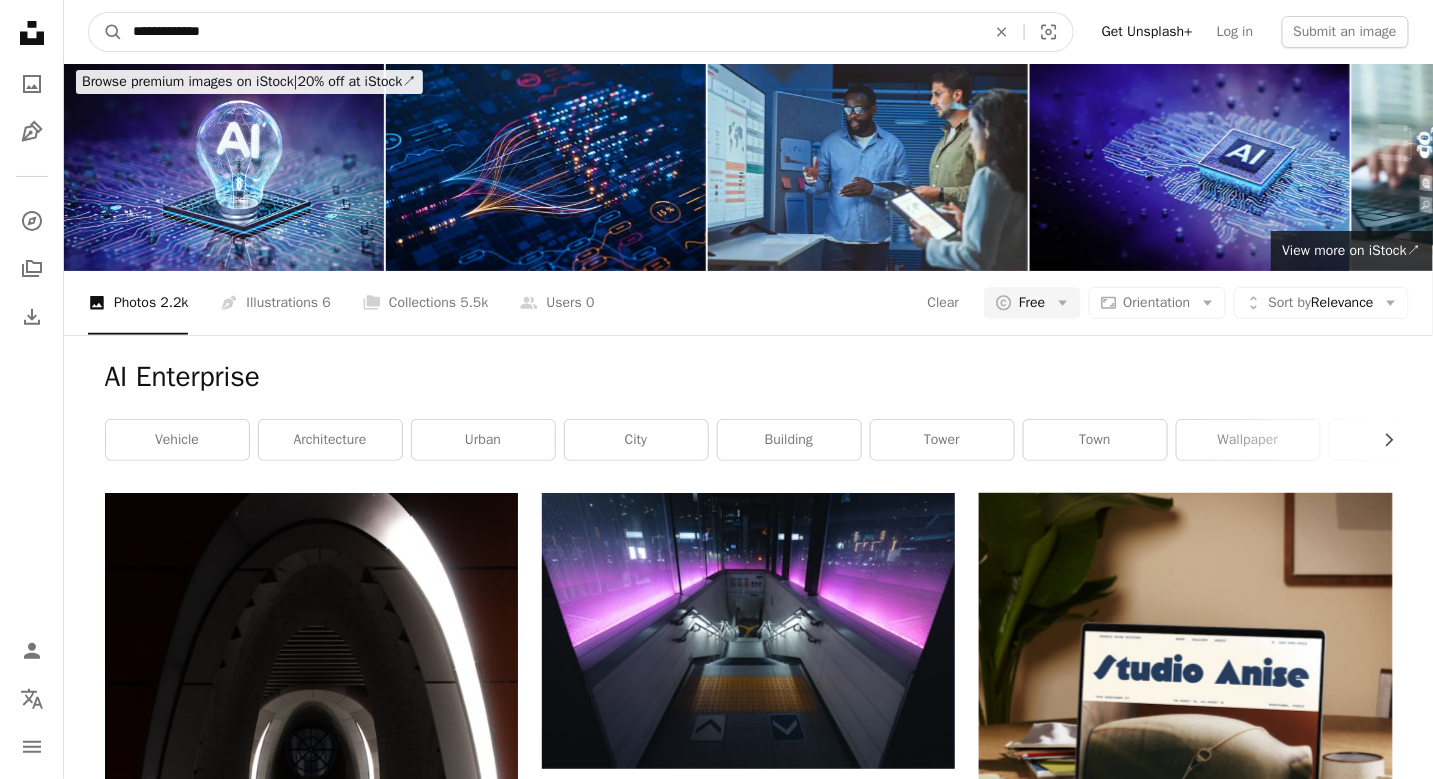 click on "**********" at bounding box center [551, 32] 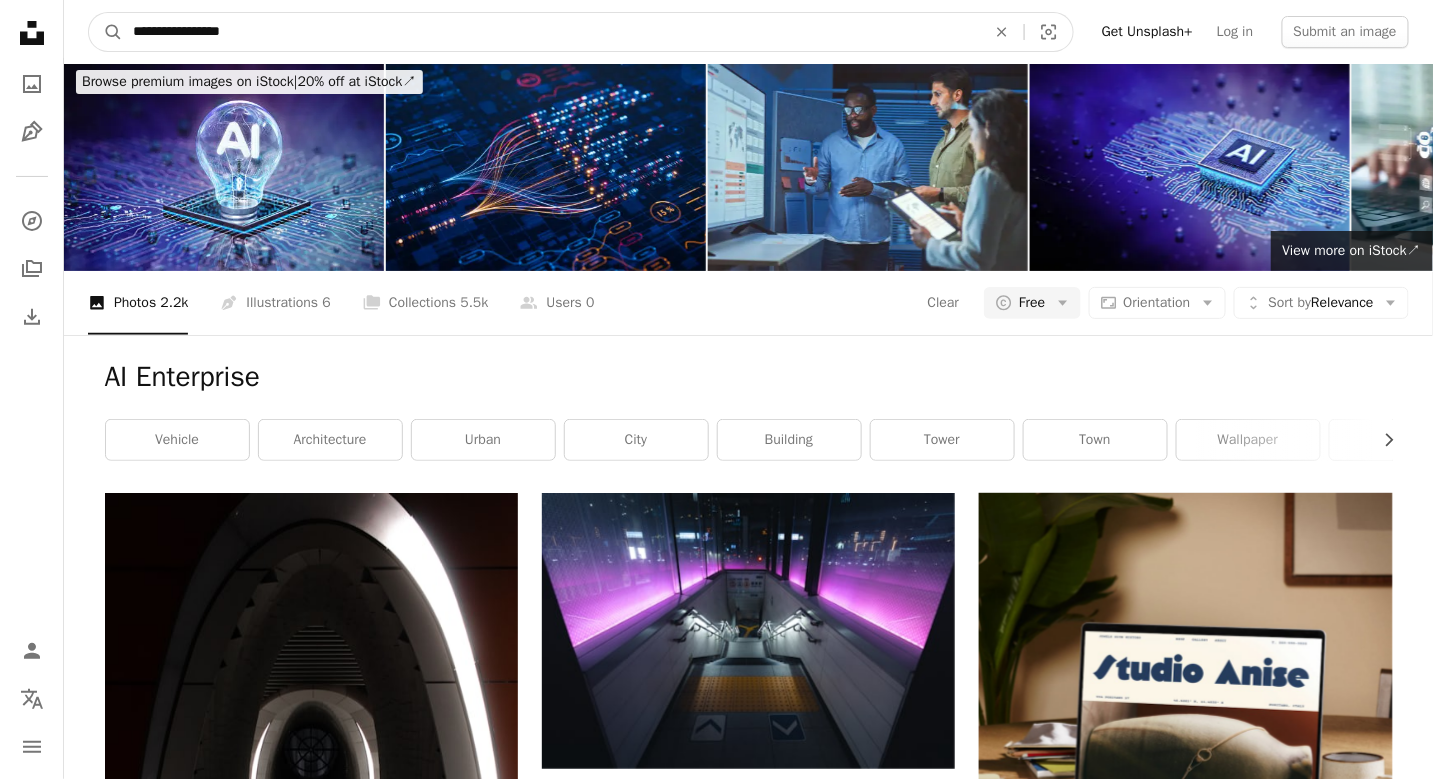 type on "**********" 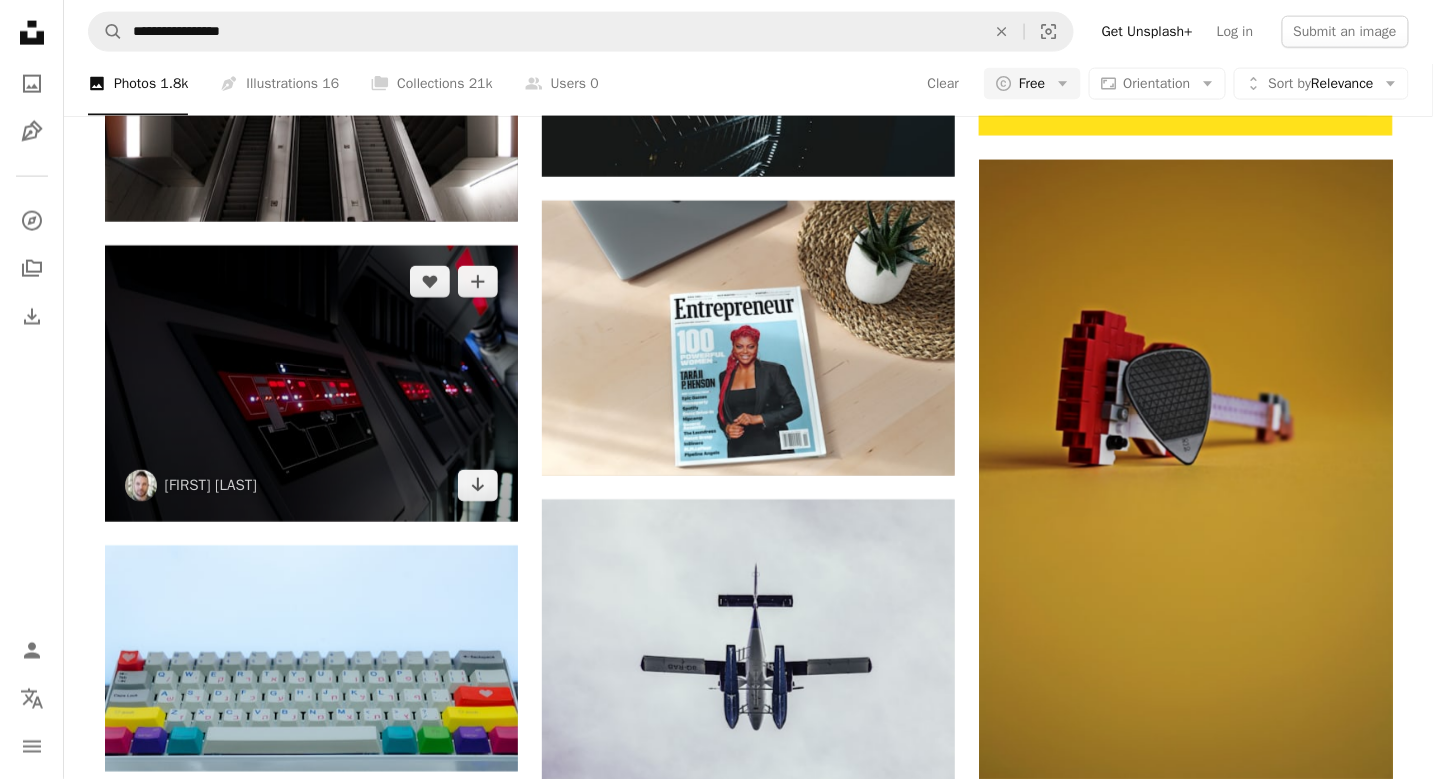 scroll, scrollTop: 896, scrollLeft: 0, axis: vertical 